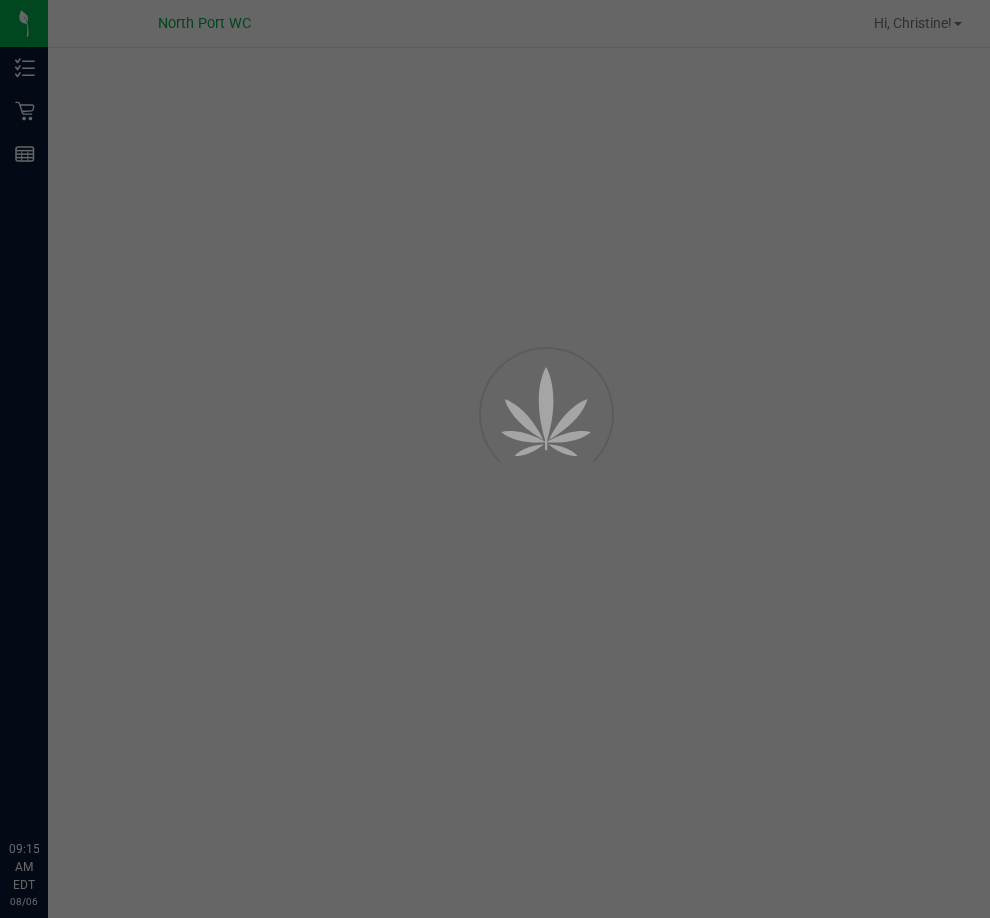 scroll, scrollTop: 0, scrollLeft: 0, axis: both 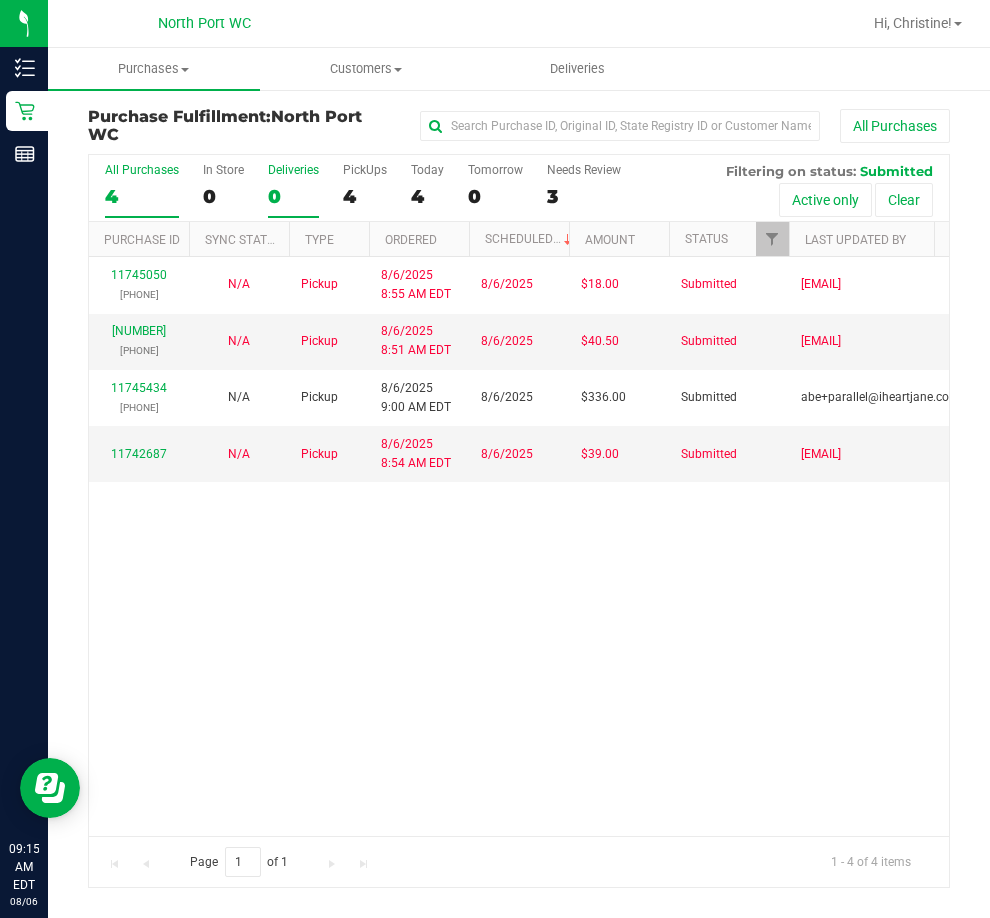click on "Deliveries" at bounding box center (293, 170) 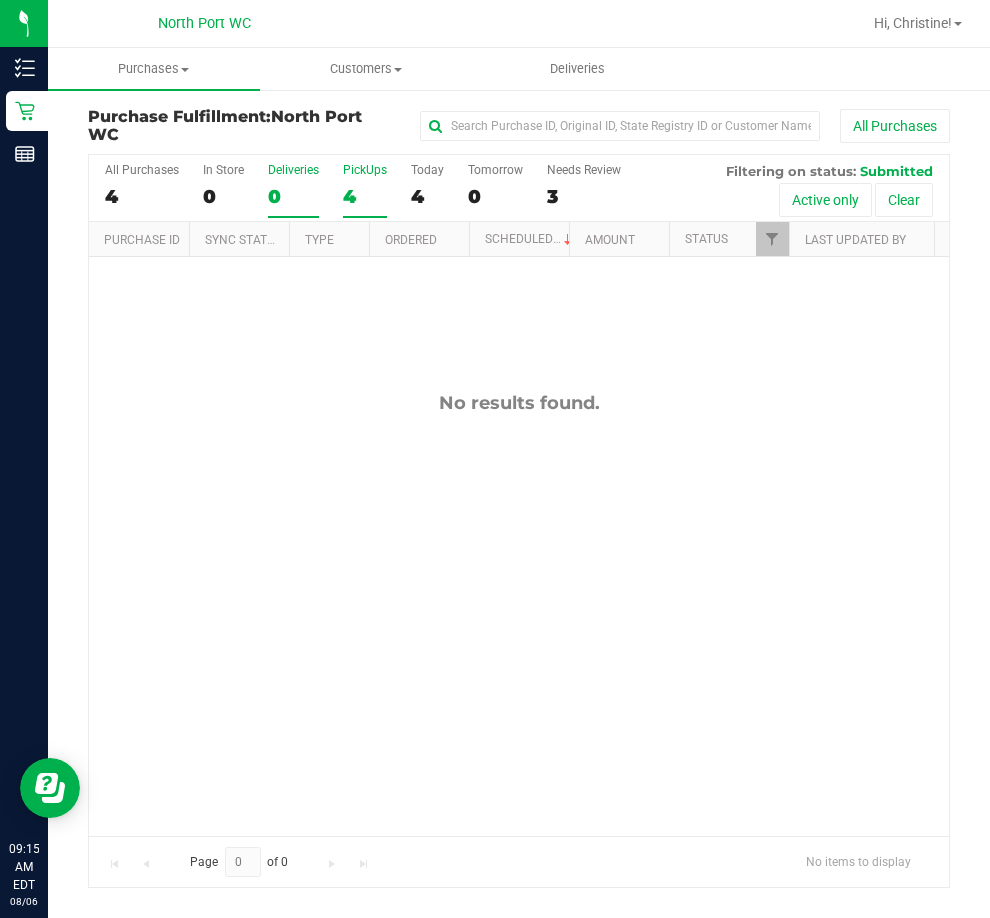 click on "PickUps" at bounding box center (365, 170) 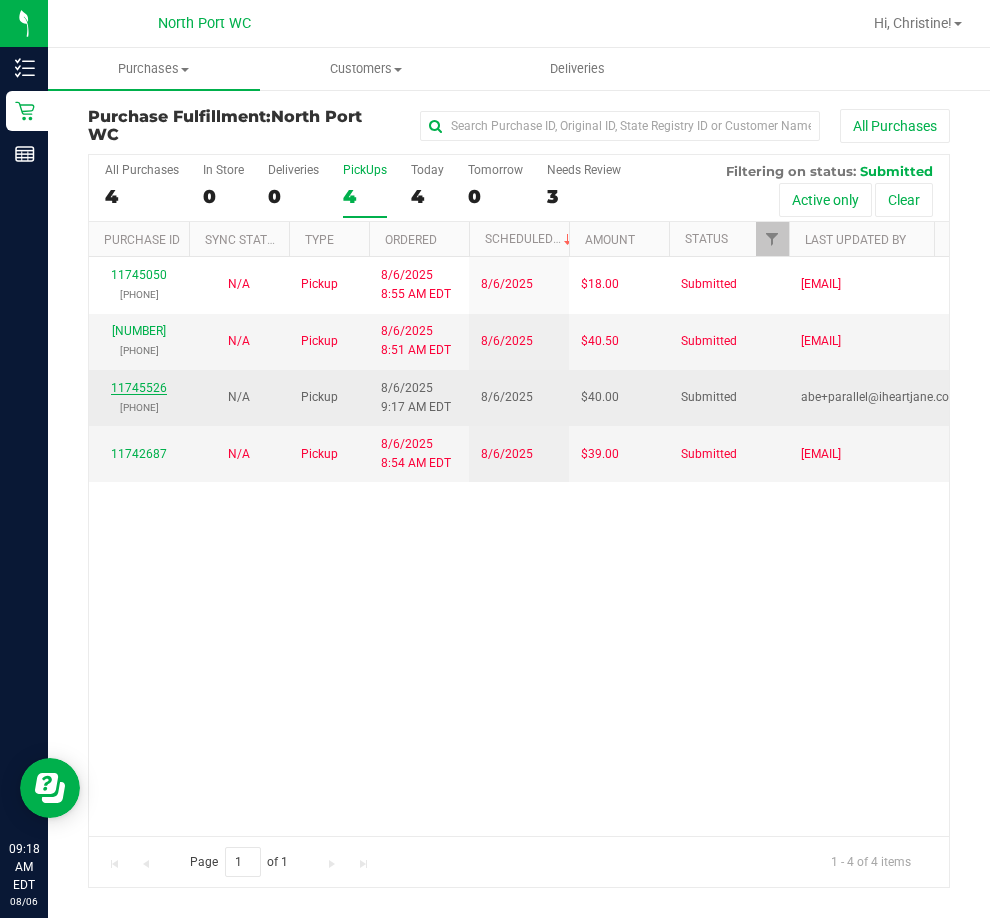 click on "11745526" at bounding box center (139, 388) 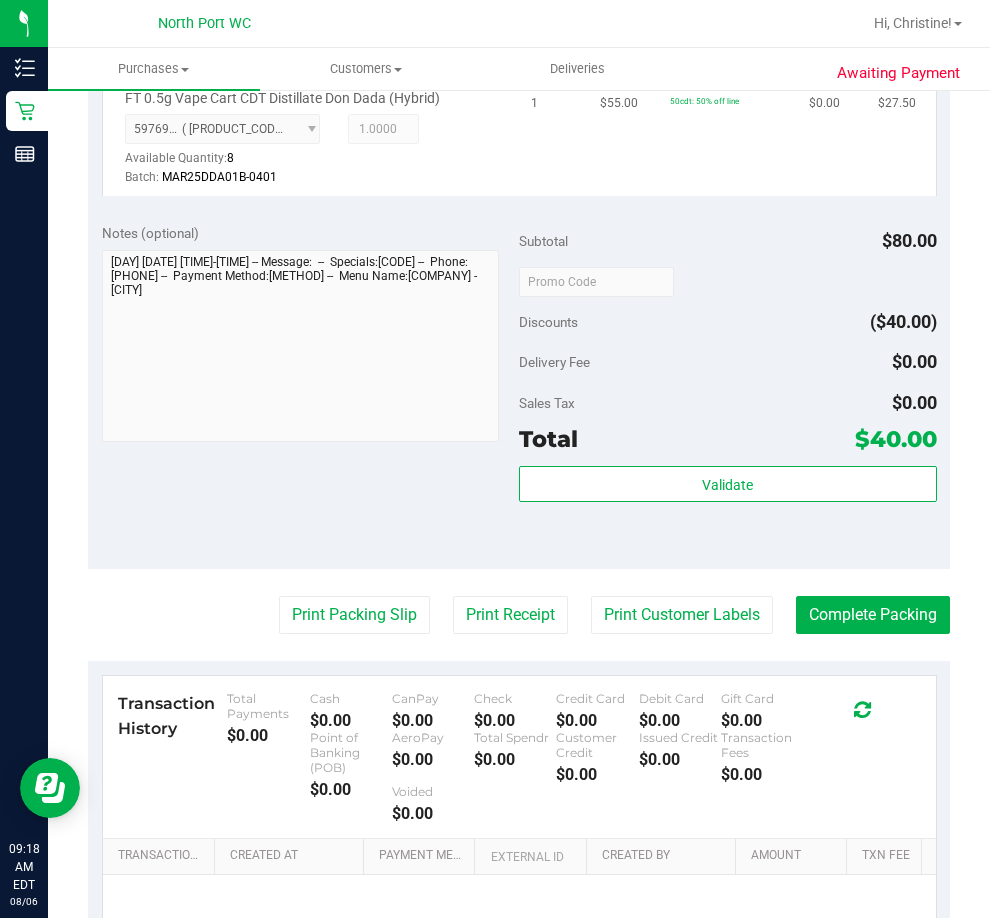 scroll, scrollTop: 783, scrollLeft: 0, axis: vertical 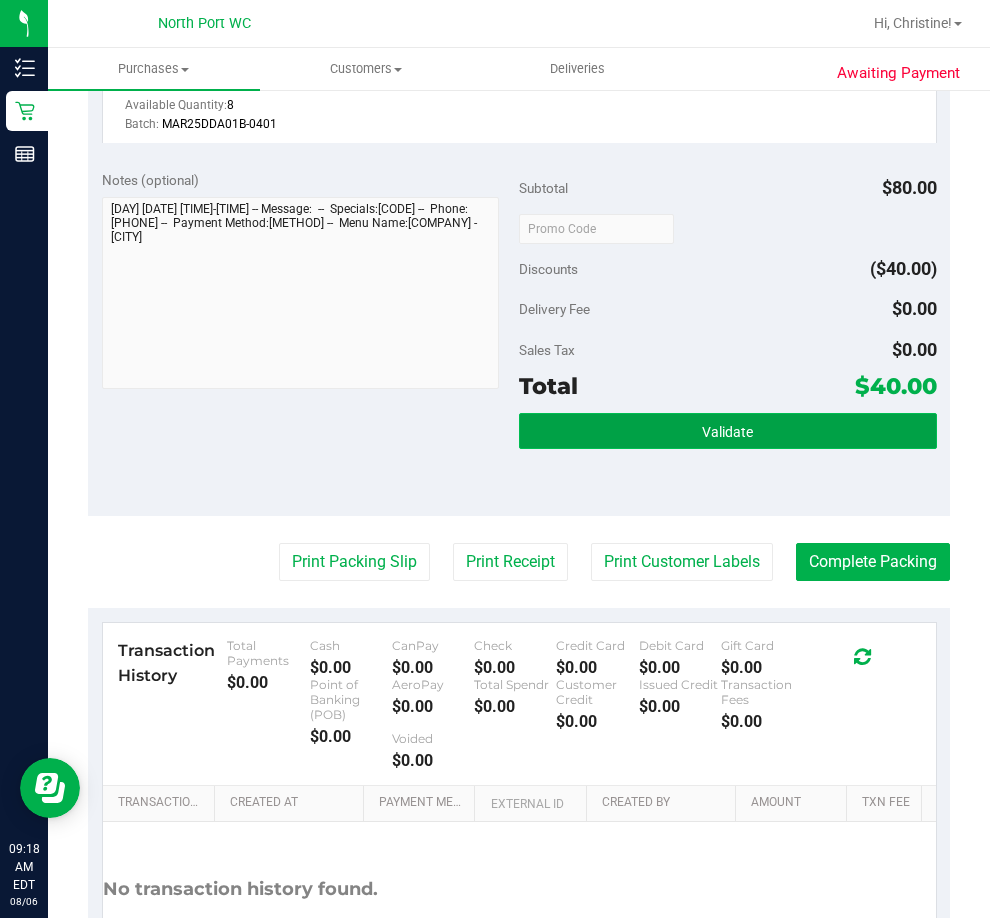 click on "Validate" at bounding box center (727, 432) 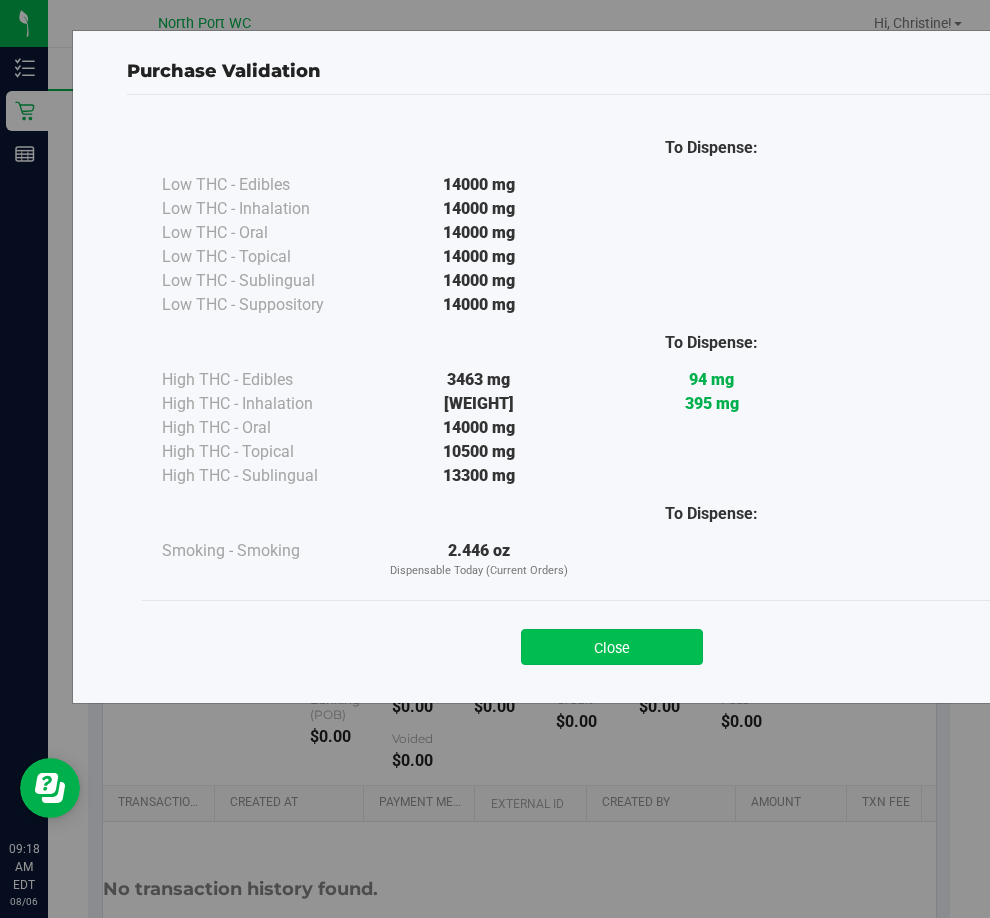 click on "Close" at bounding box center (612, 647) 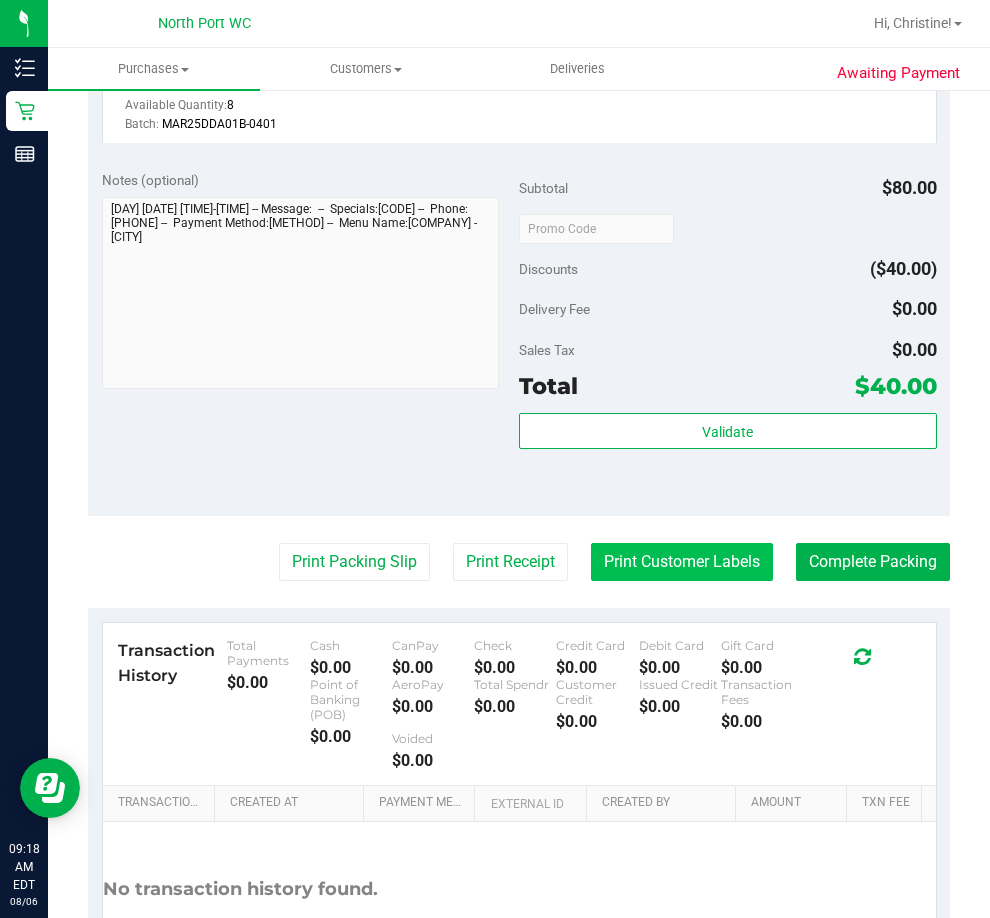click on "Print Customer Labels" at bounding box center (682, 562) 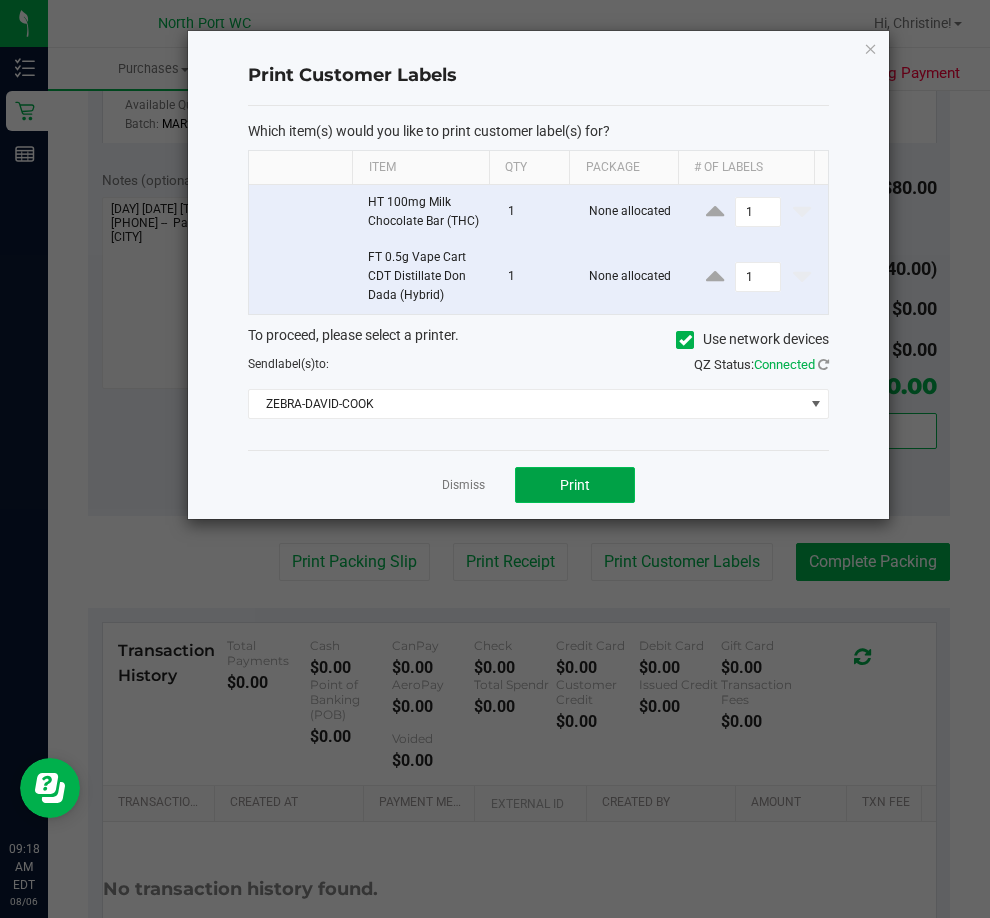 click on "Print" 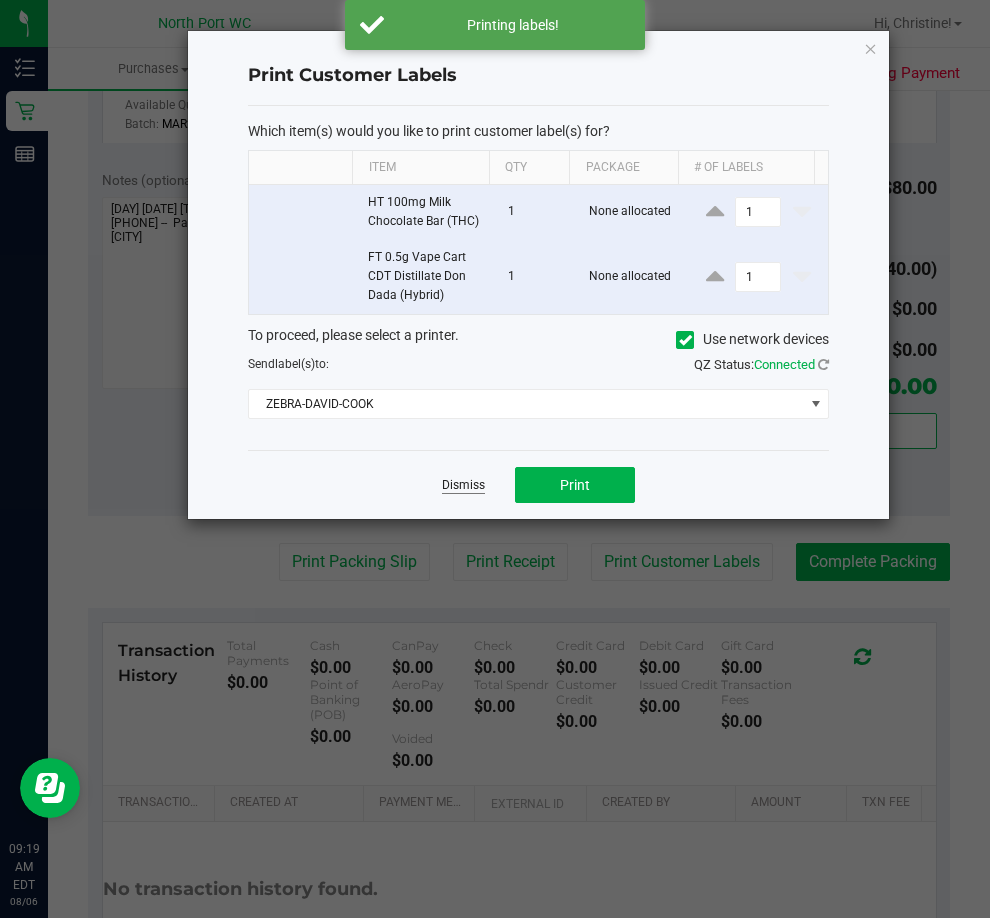 click on "Dismiss" 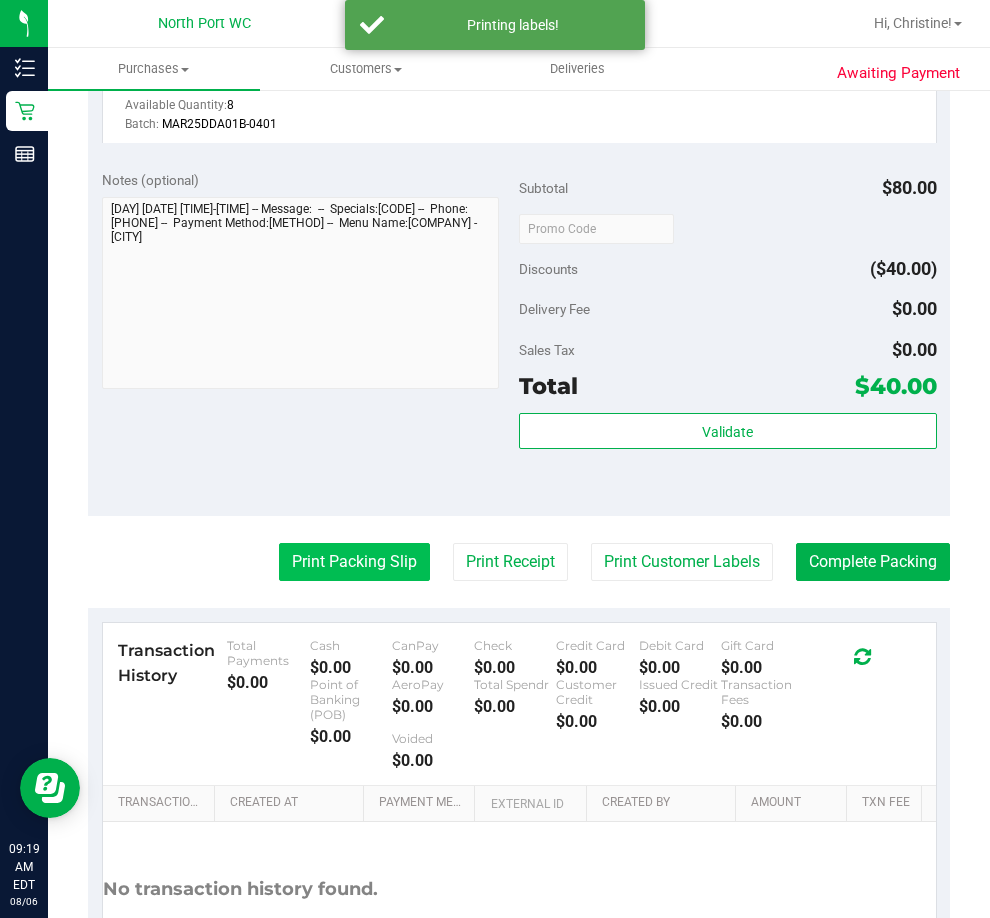 click on "Print Packing Slip" at bounding box center (354, 562) 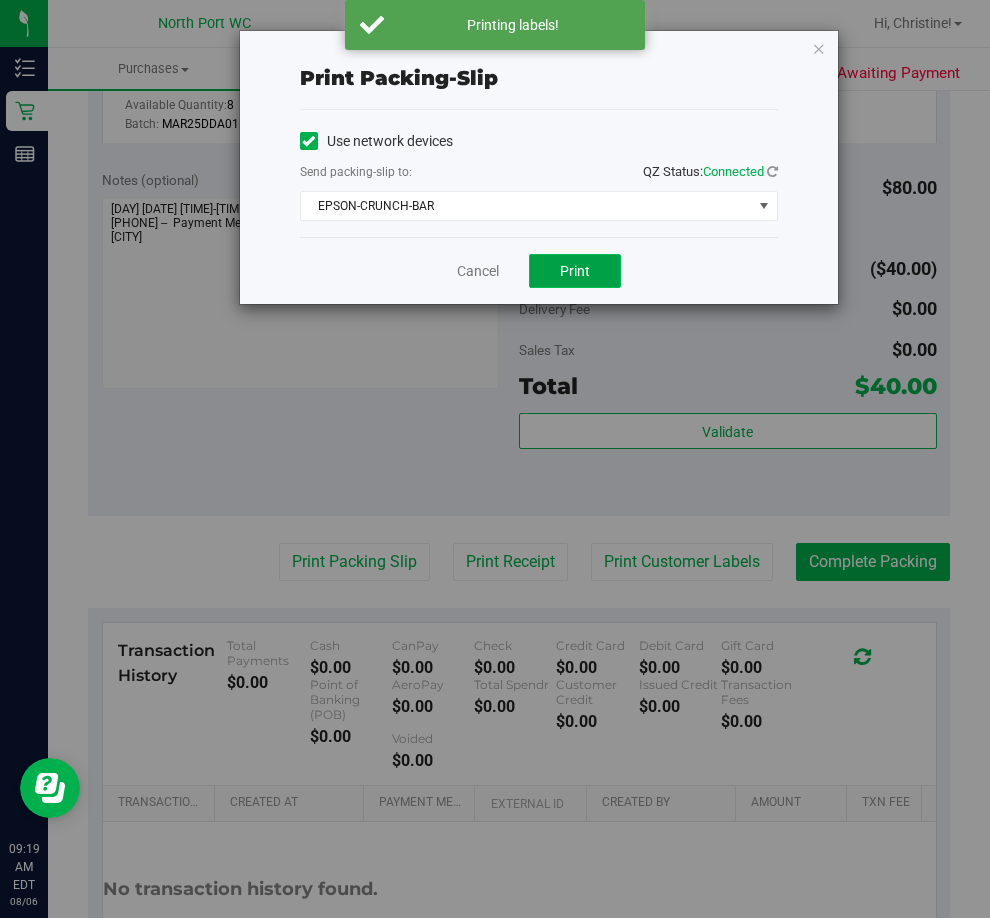 click on "Print" at bounding box center [575, 271] 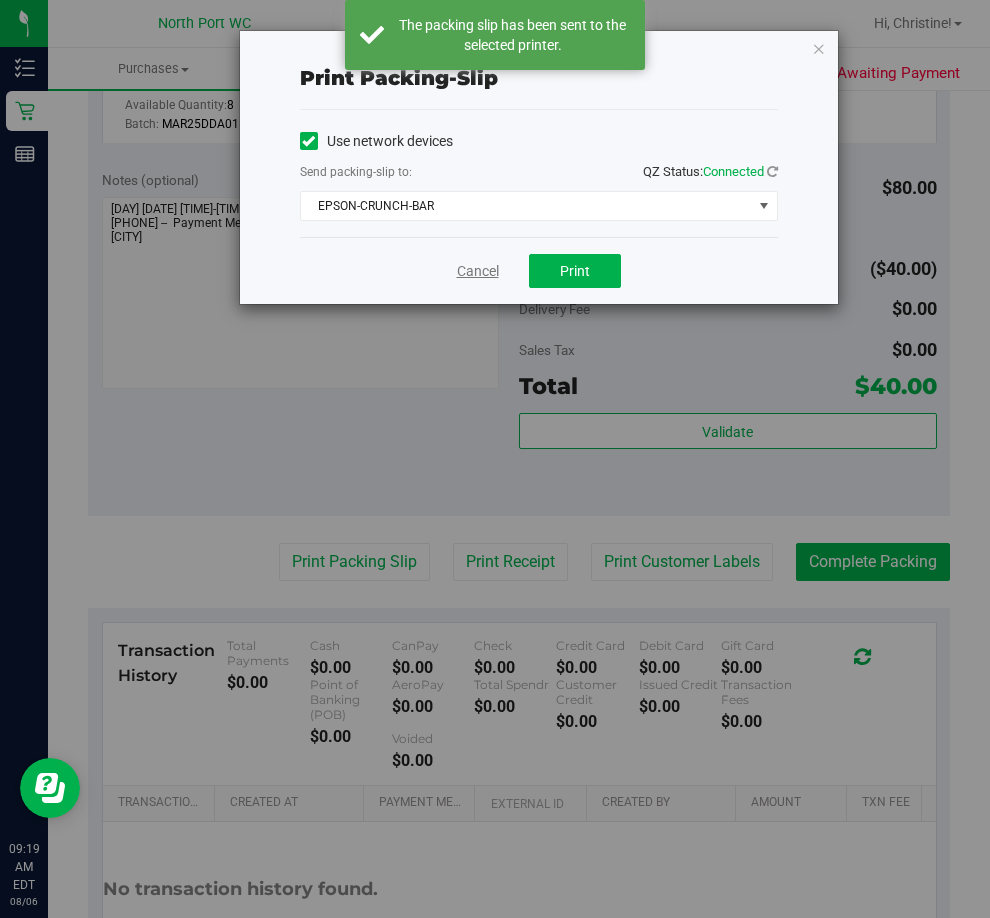 click on "Cancel" at bounding box center (478, 271) 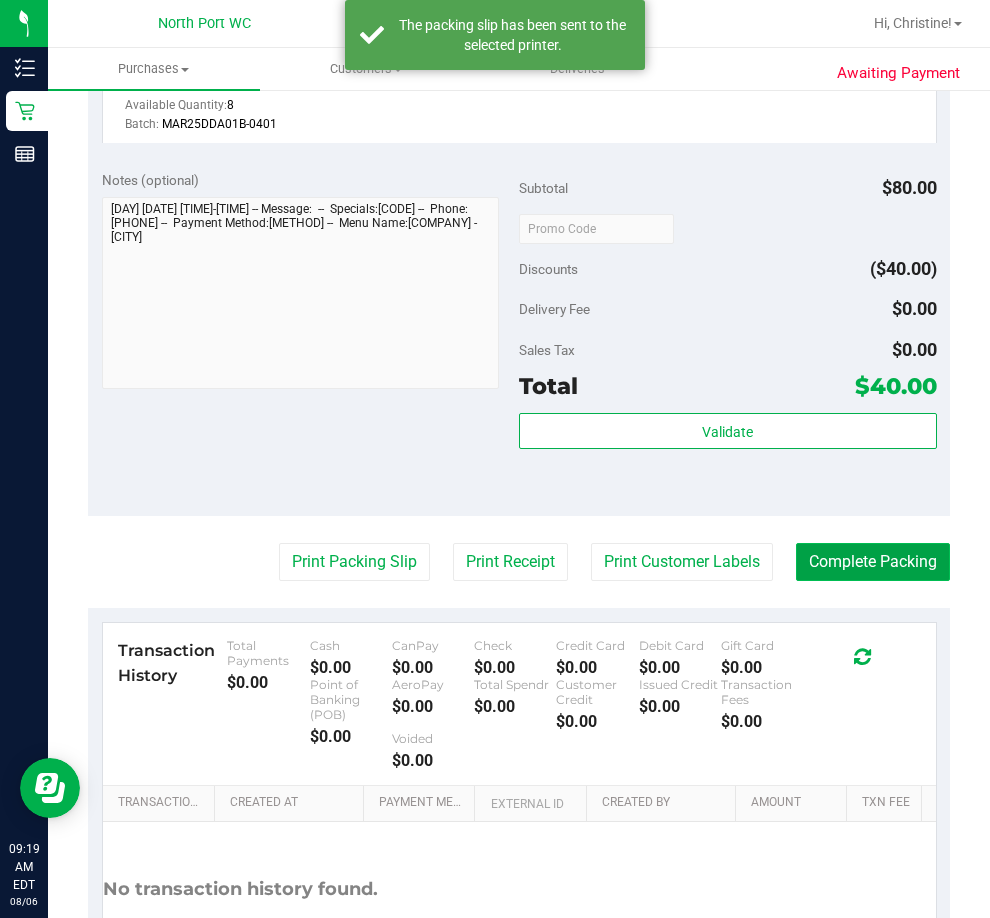 click on "Complete Packing" at bounding box center [873, 562] 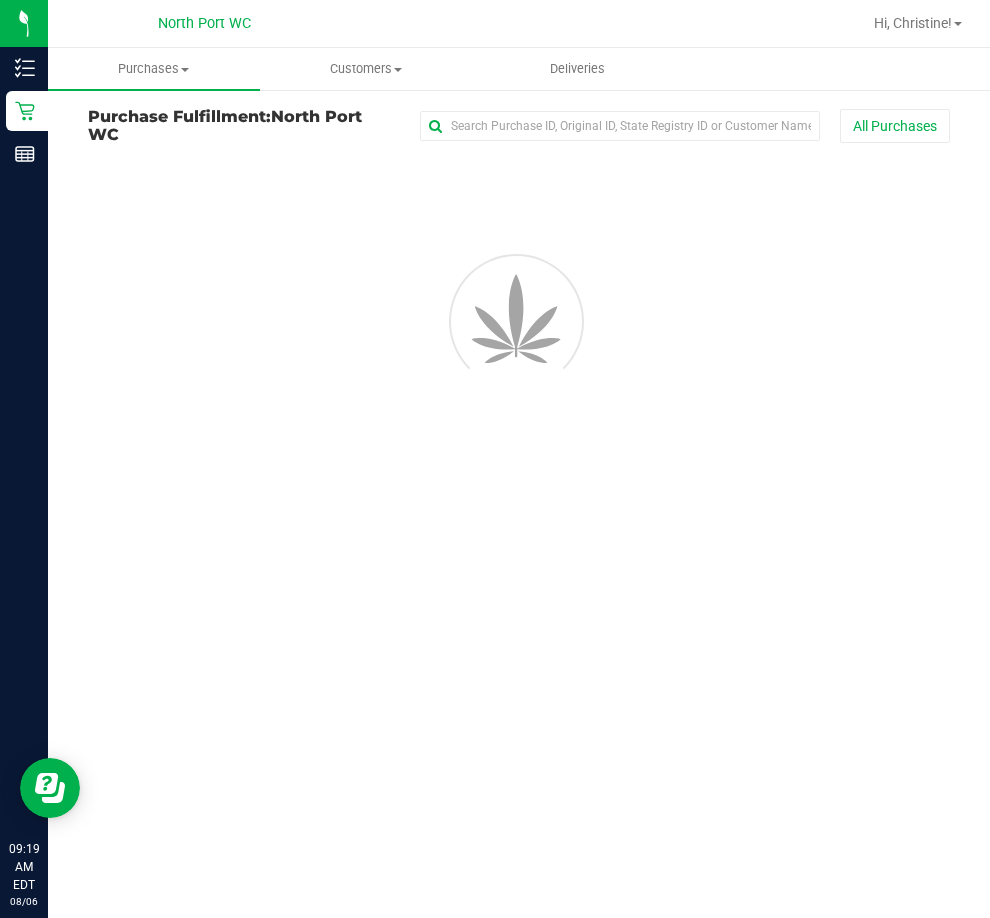 scroll, scrollTop: 0, scrollLeft: 0, axis: both 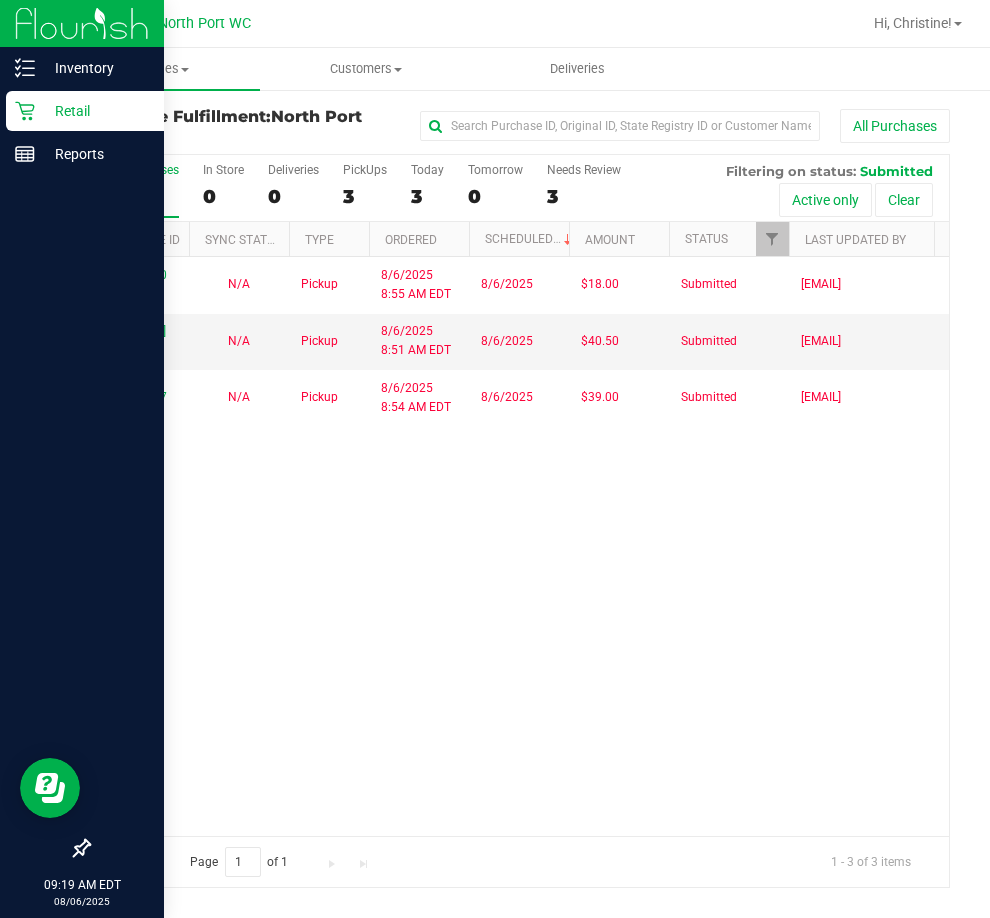 click on "Retail" at bounding box center [95, 111] 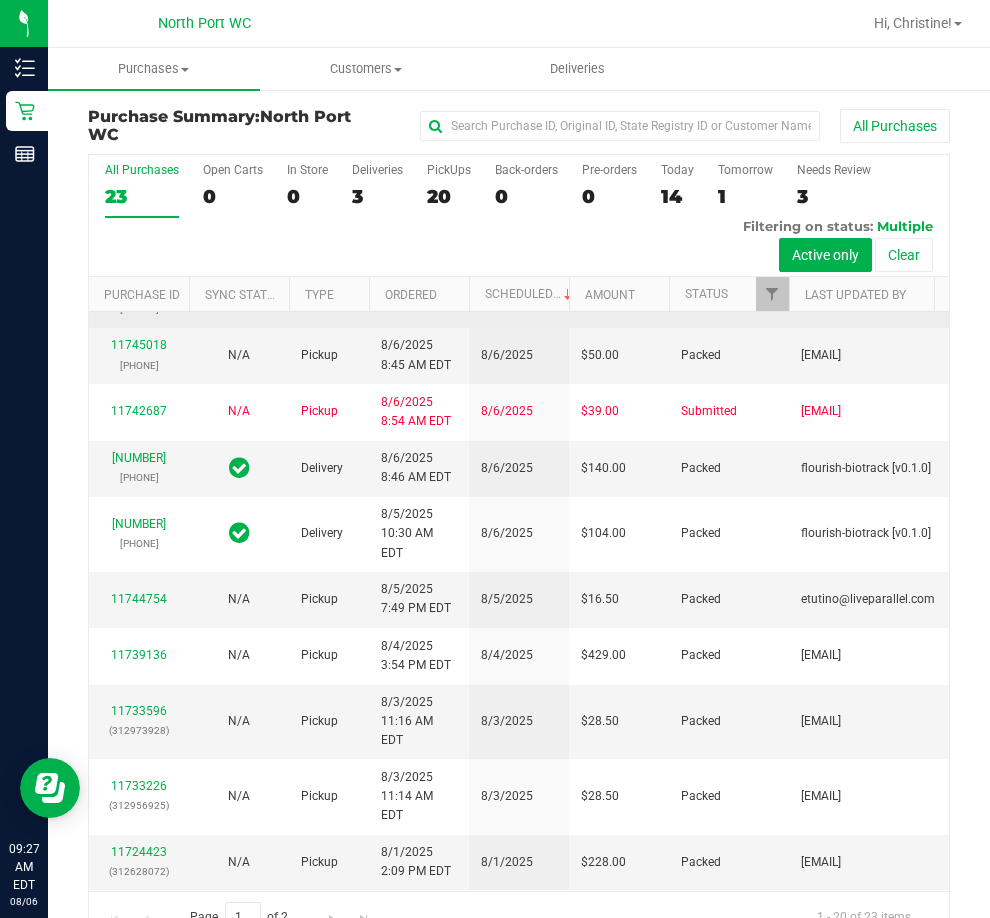 scroll, scrollTop: 1369, scrollLeft: 0, axis: vertical 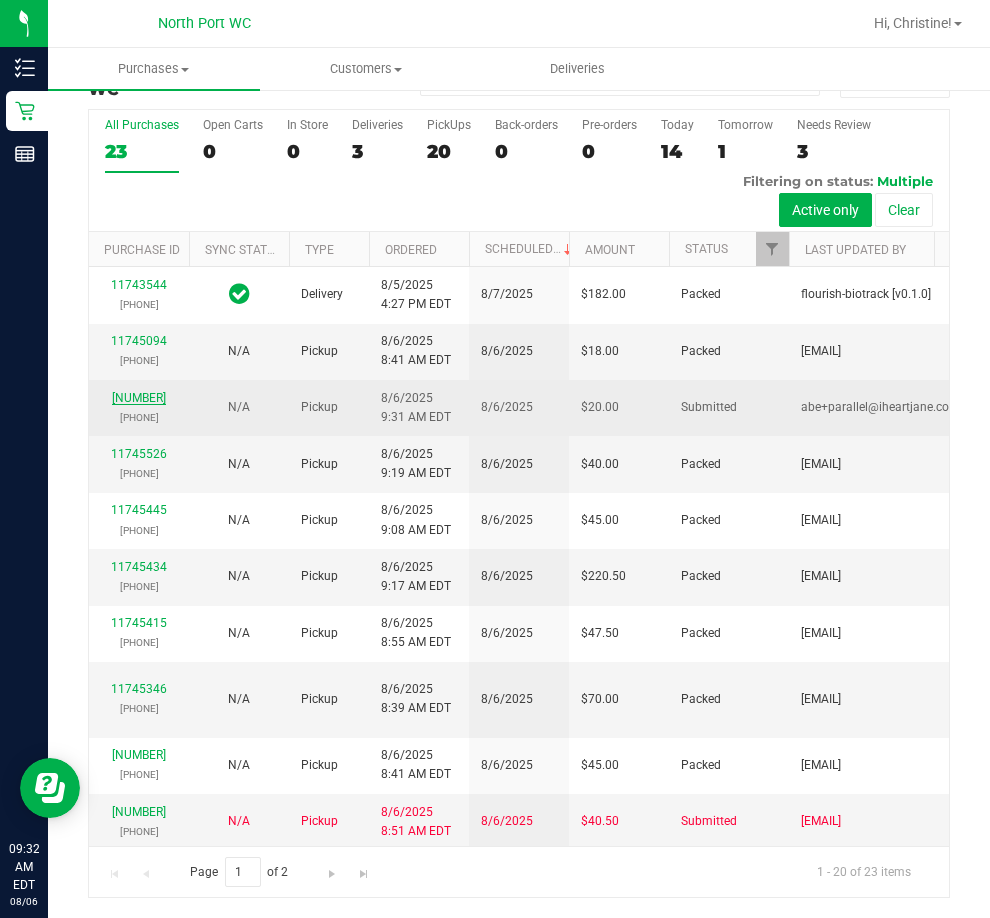 click on "[NUMBER]" at bounding box center [139, 398] 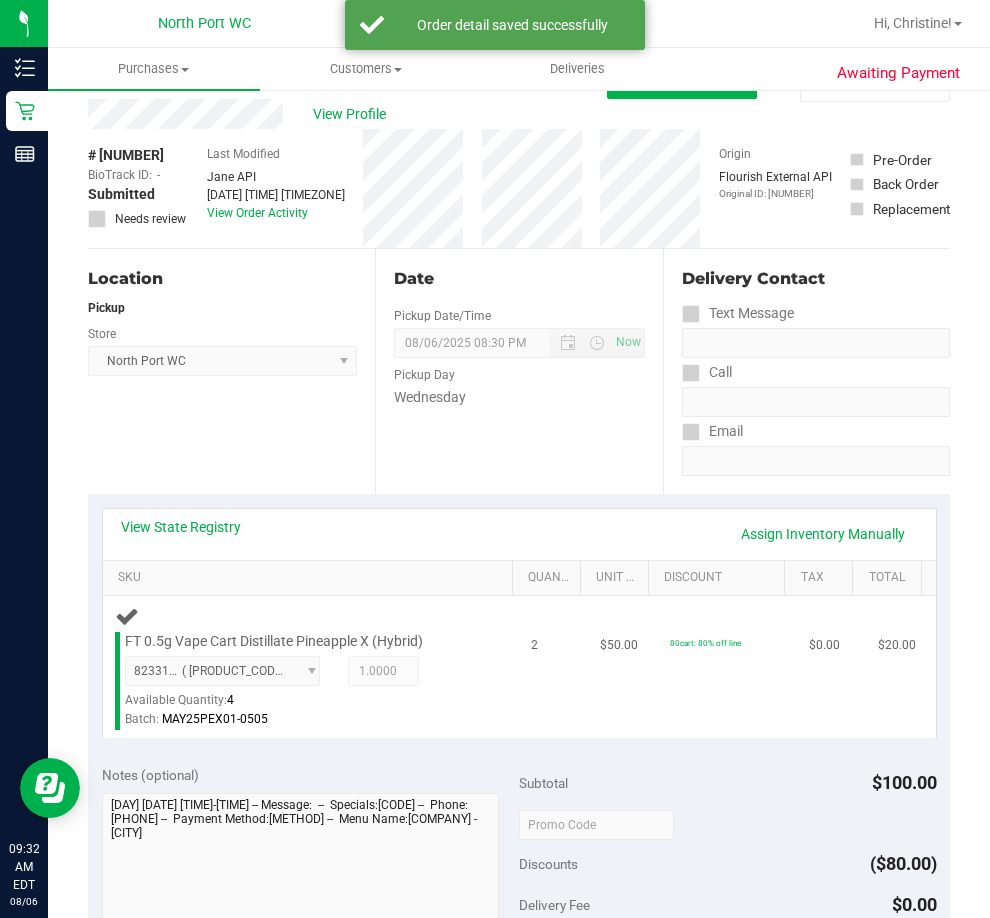 click on "Batch:
[PRODUCT_CODE]" at bounding box center [301, 719] 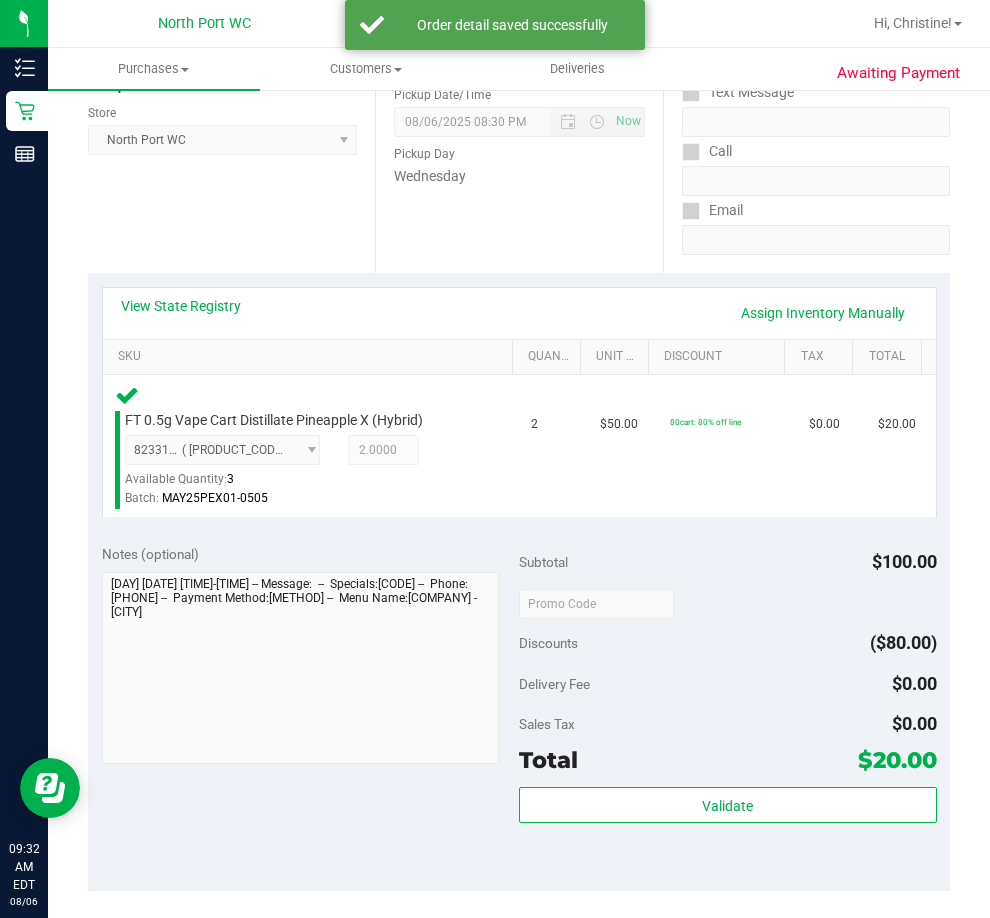 scroll, scrollTop: 345, scrollLeft: 0, axis: vertical 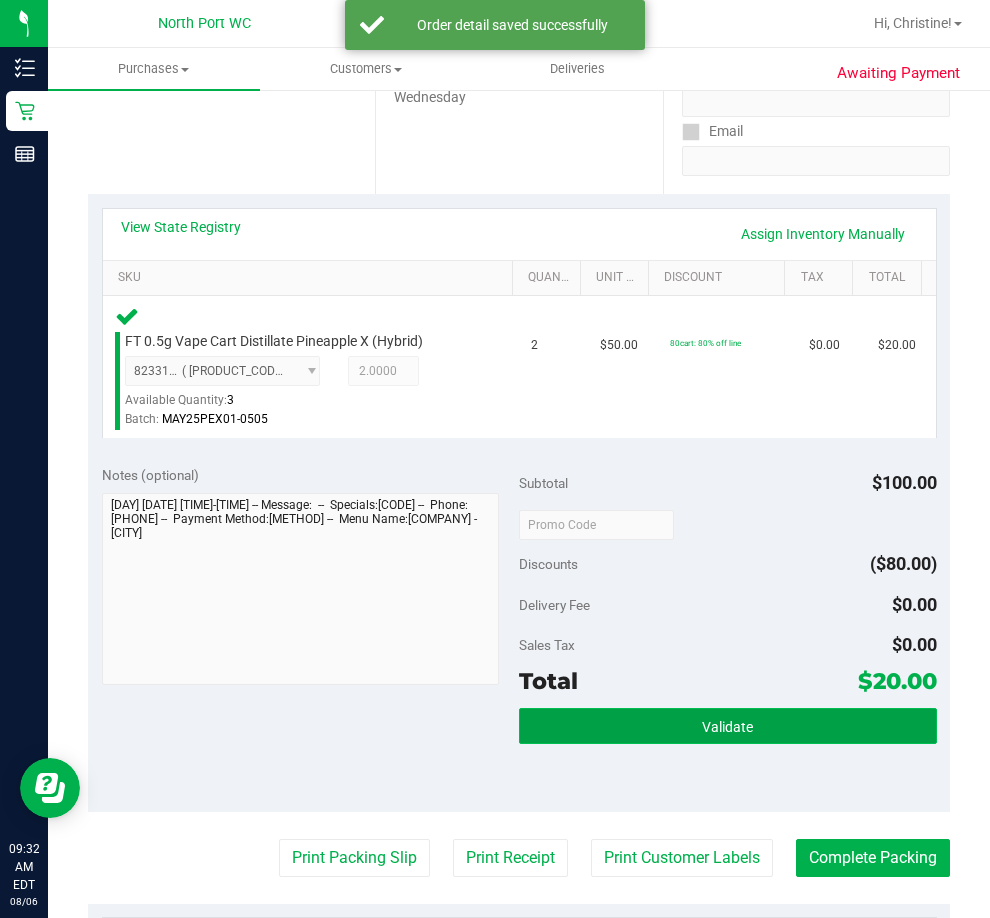 click on "Validate" at bounding box center [728, 726] 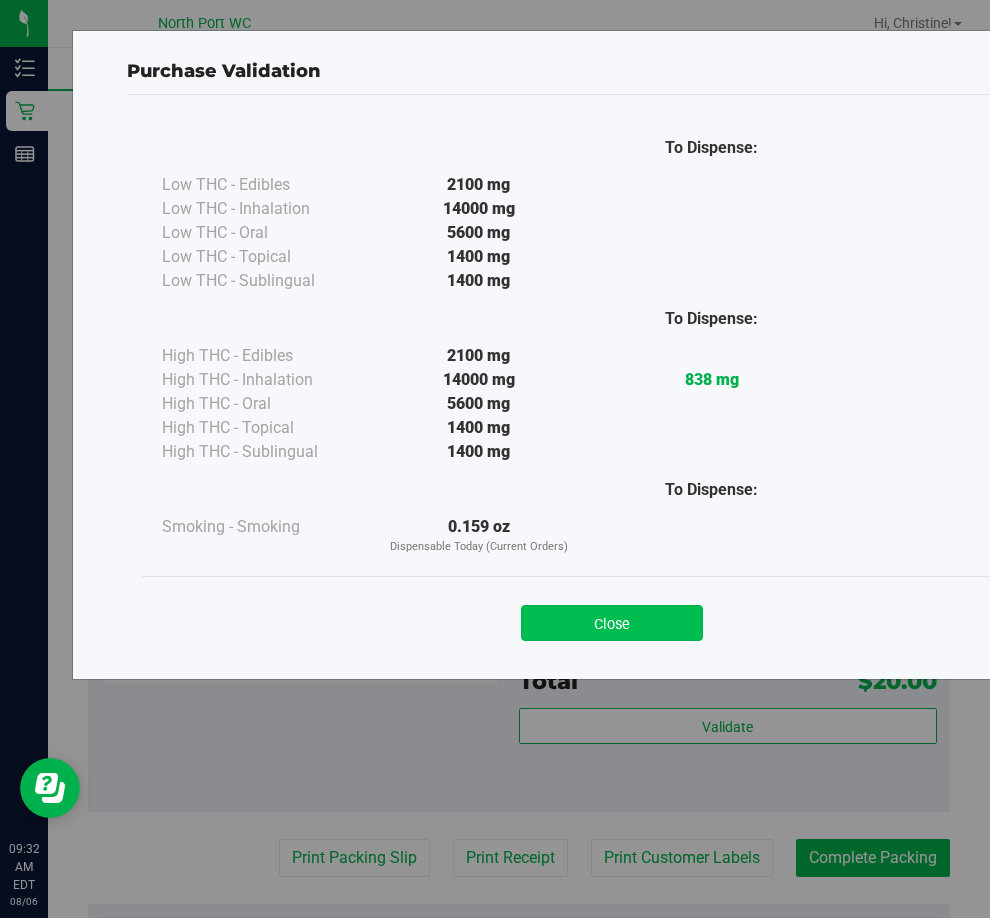 click on "Close" at bounding box center [612, 623] 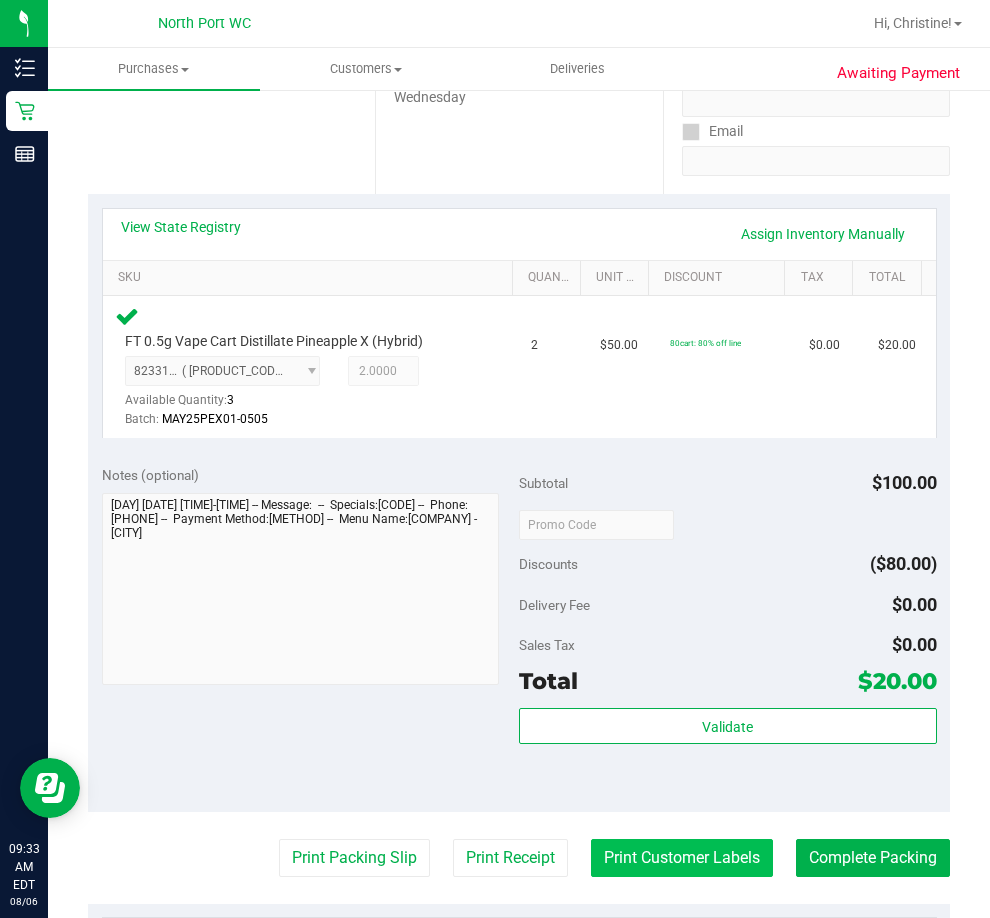 click on "Print Customer Labels" at bounding box center (682, 858) 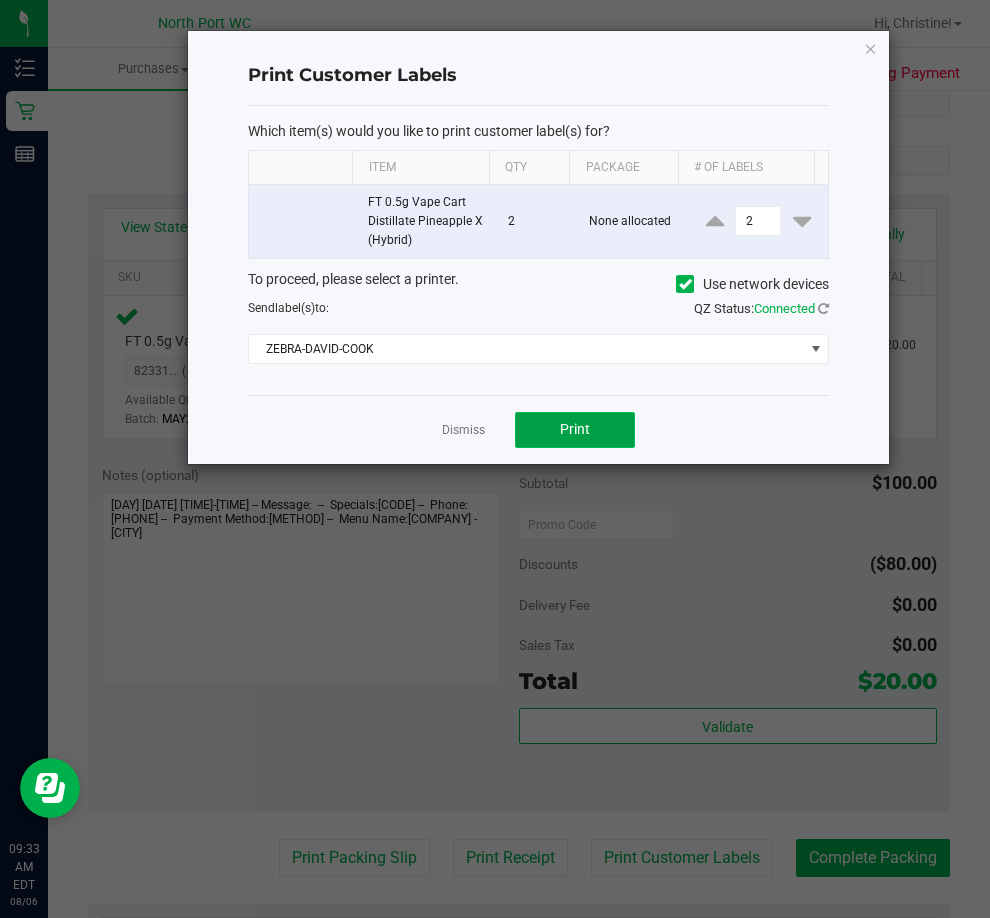 click on "Print" 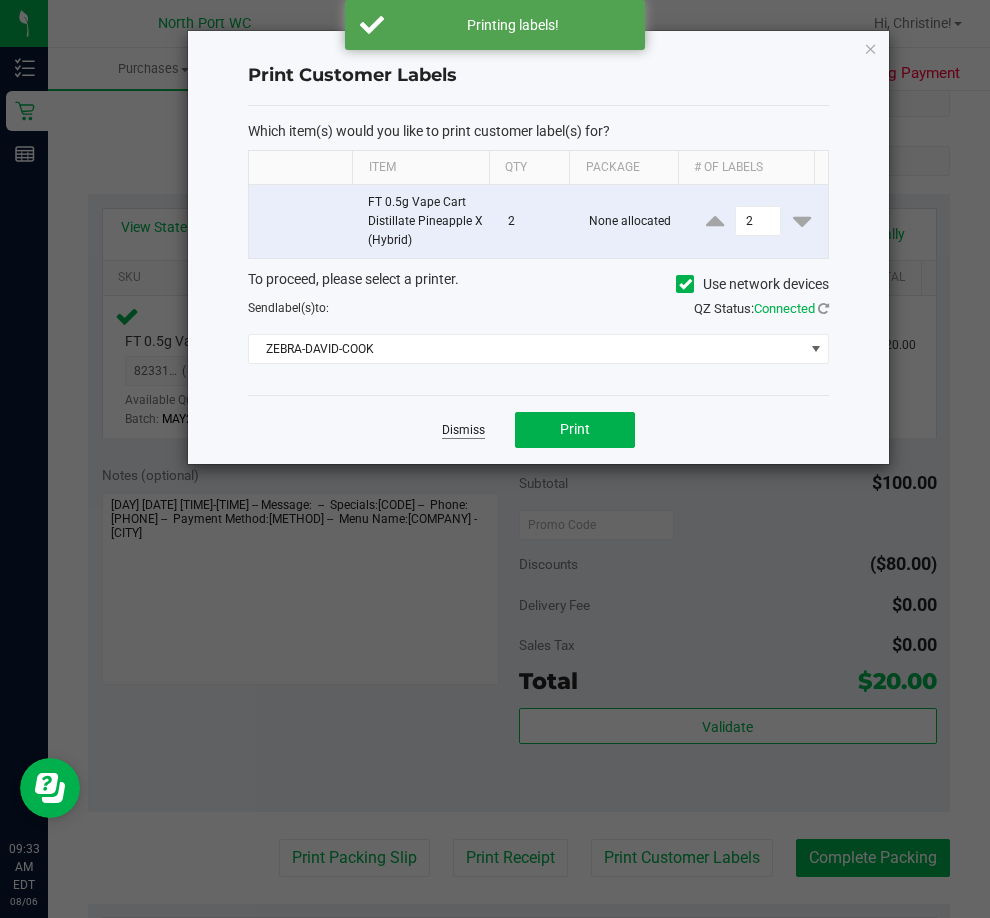 click on "Dismiss" 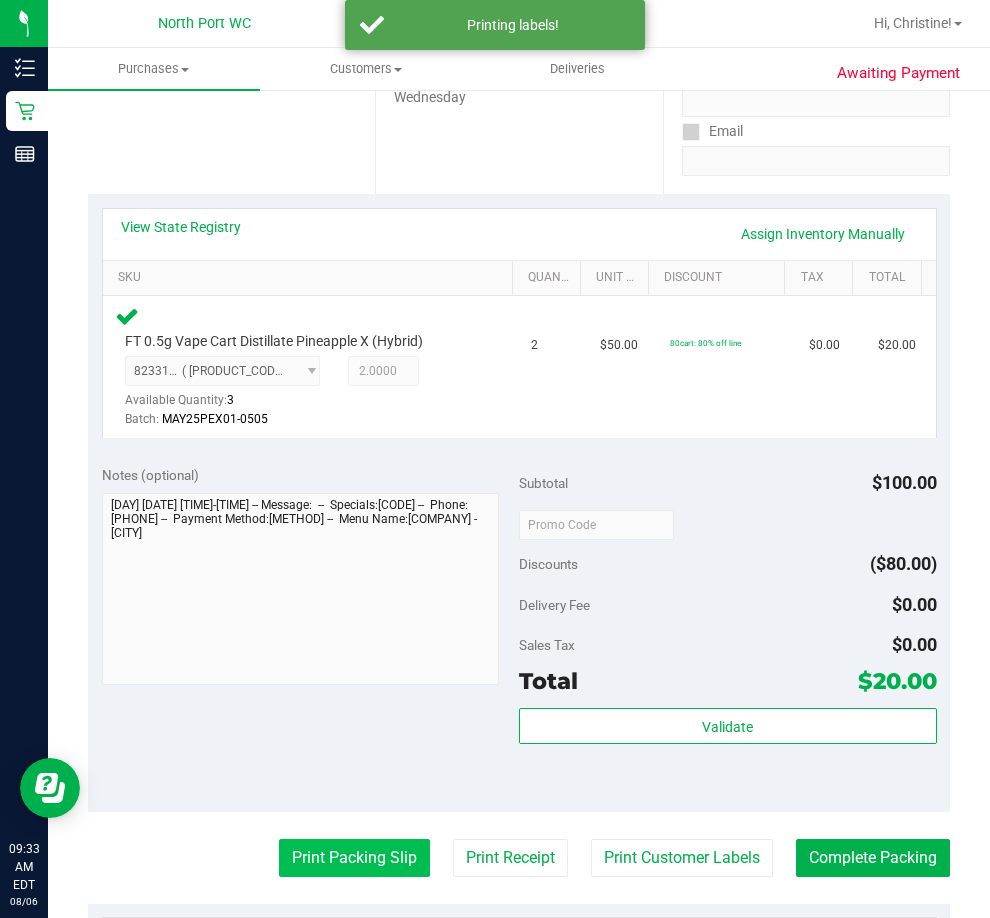 click on "Print Packing Slip" at bounding box center [354, 858] 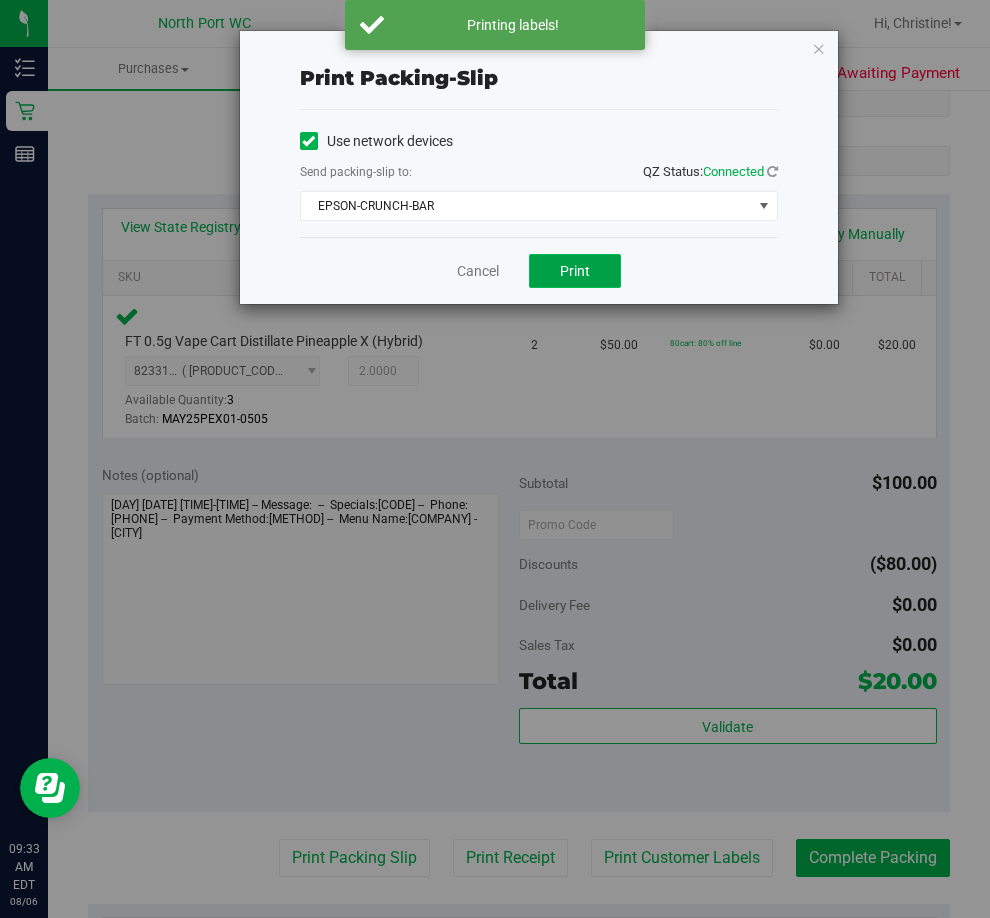 click on "Print" at bounding box center (575, 271) 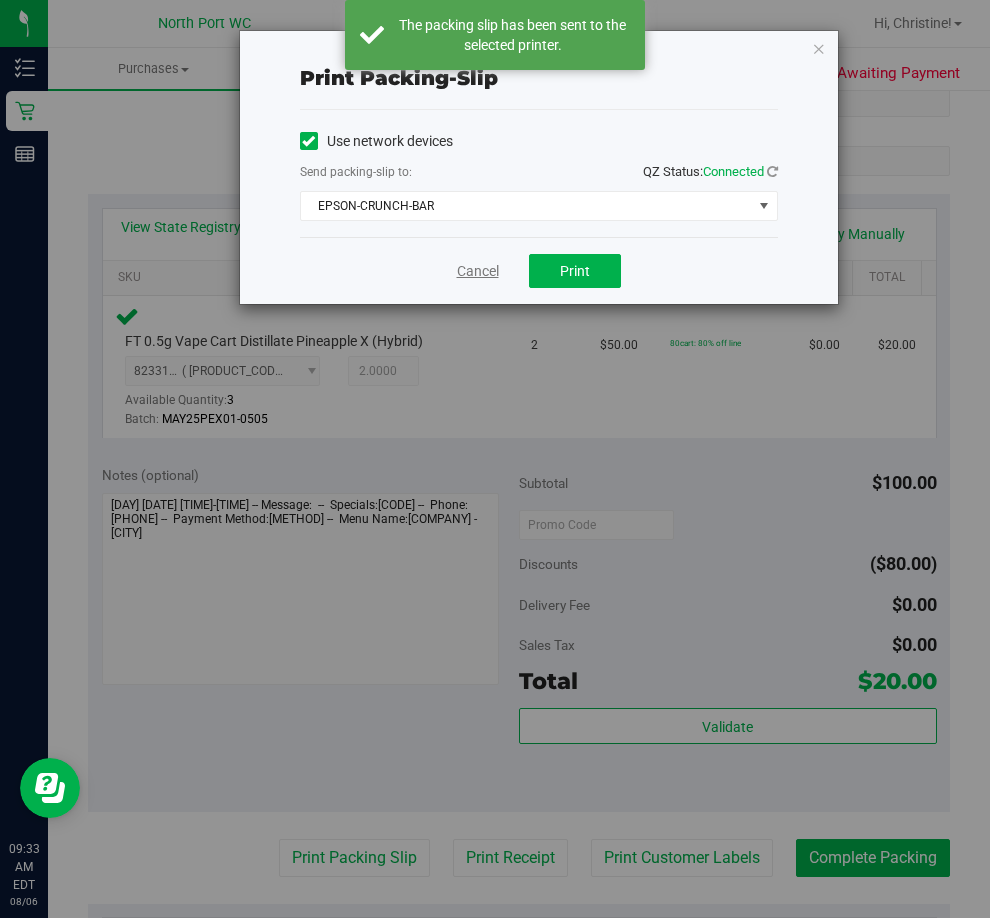 click on "Cancel" at bounding box center (478, 271) 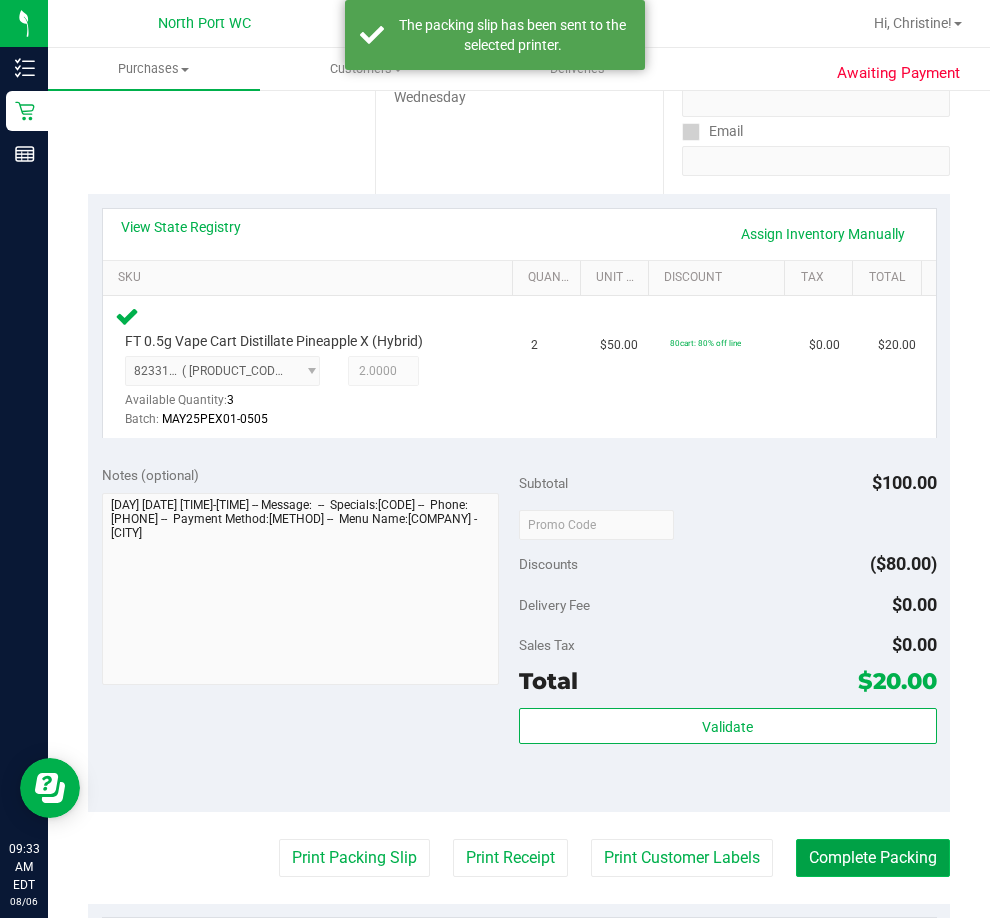click on "Complete Packing" at bounding box center [873, 858] 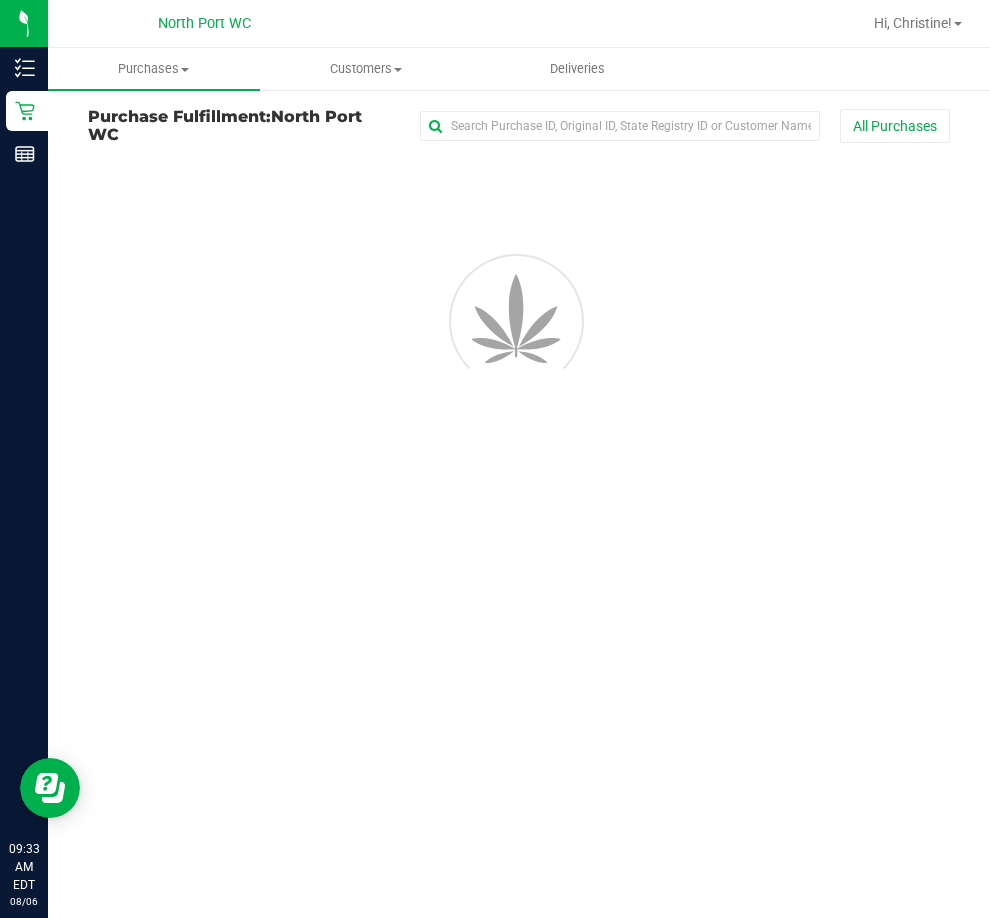 scroll, scrollTop: 0, scrollLeft: 0, axis: both 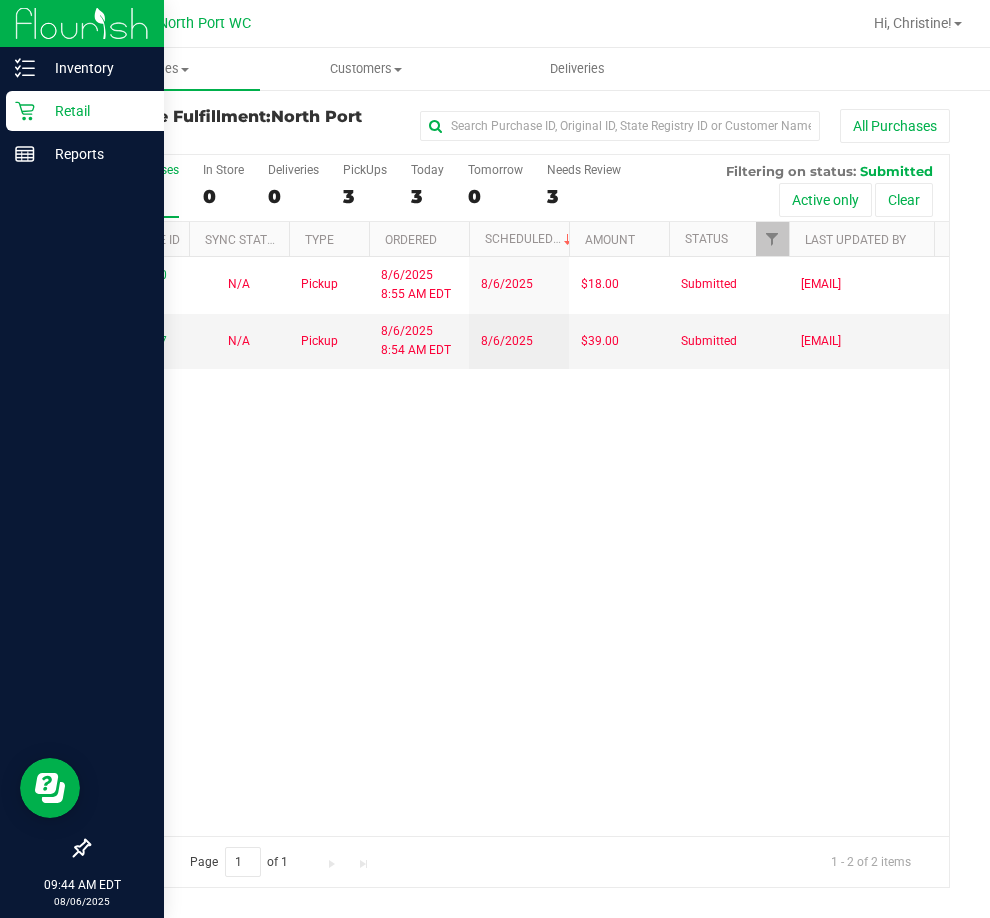 click on "Retail" at bounding box center [95, 111] 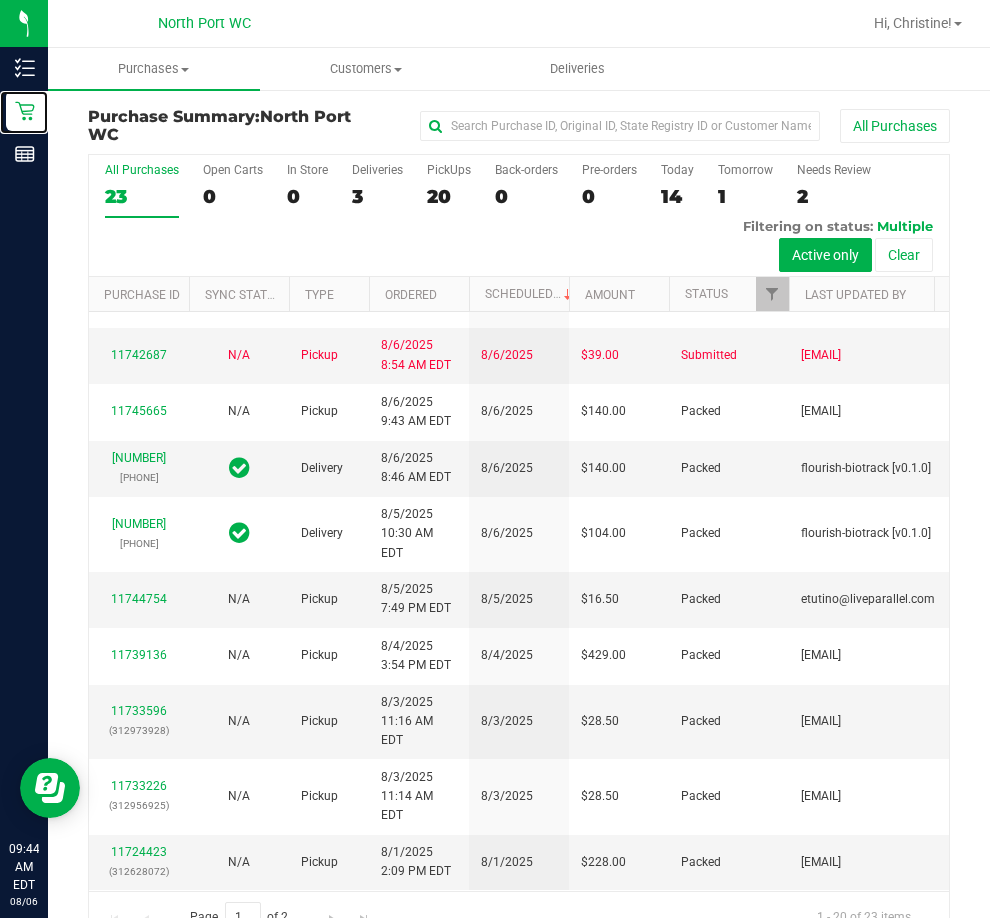 scroll, scrollTop: 1369, scrollLeft: 0, axis: vertical 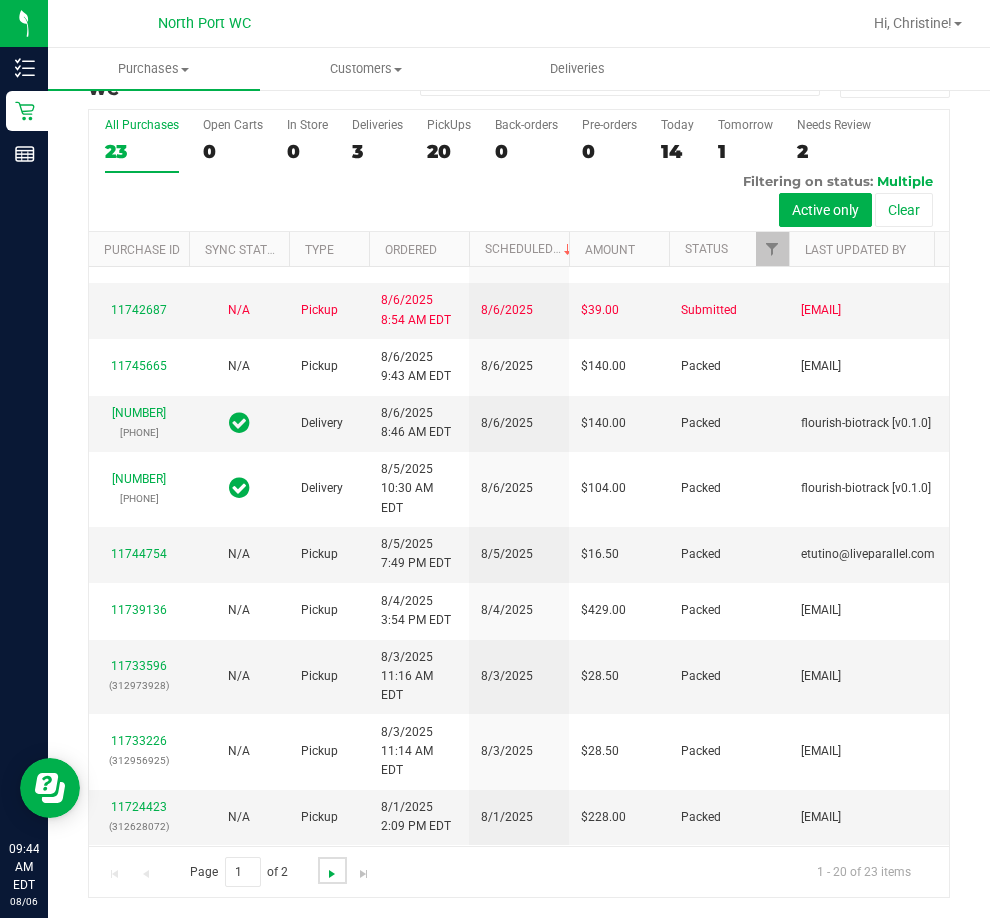click at bounding box center (332, 874) 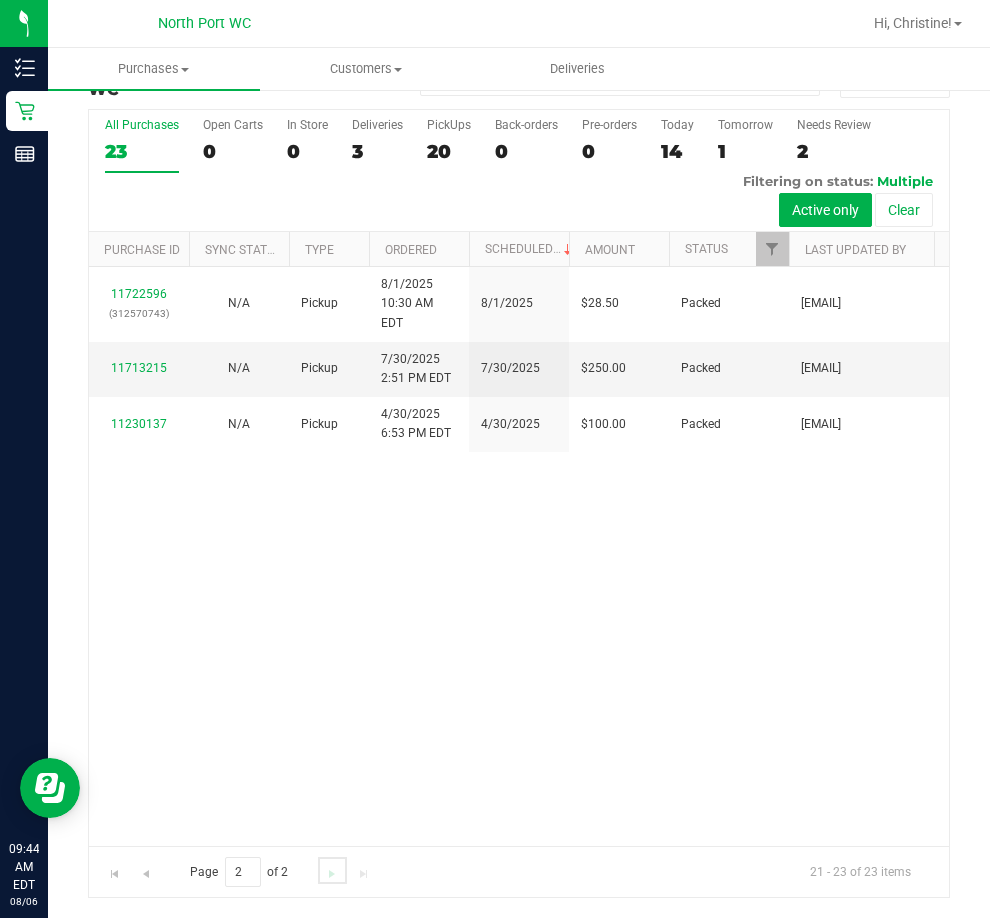scroll, scrollTop: 0, scrollLeft: 0, axis: both 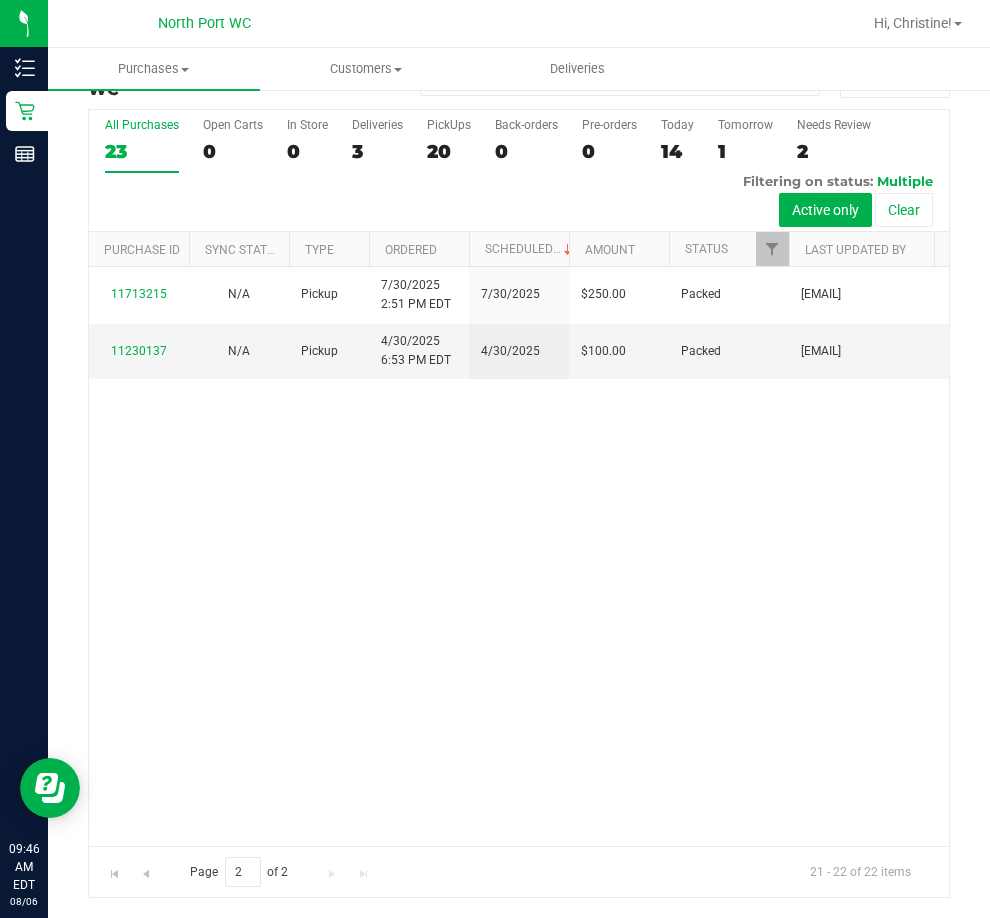 click on "Pickup [DATE] [TIME] [TIMEZONE] [DATE]
[PRICE]
Packed [EMAIL]
[NUMBER]
[PHONE]
Pickup [DATE] [TIME] [TIMEZONE] [DATE]
[PRICE]
Packed [EMAIL]" at bounding box center (519, 556) 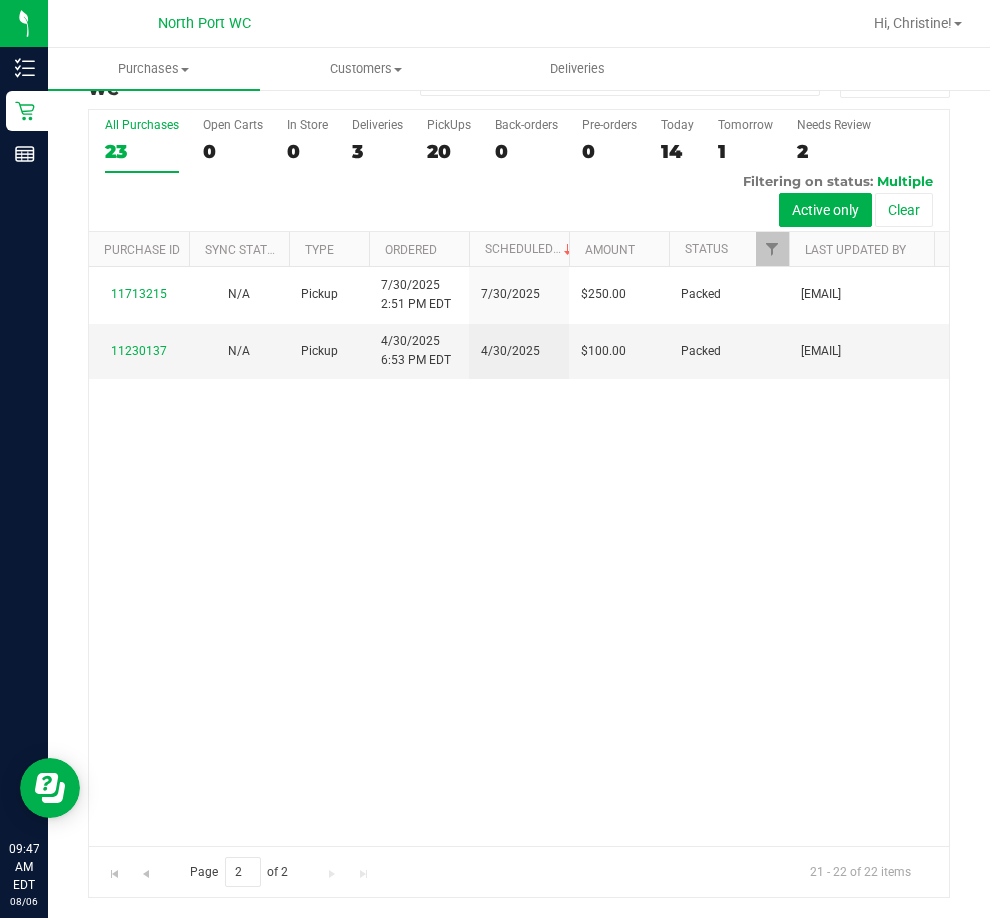 click on "Pickup [DATE] [TIME] [TIMEZONE] [DATE]
[PRICE]
Packed [EMAIL]
[NUMBER]
[PHONE]
Pickup [DATE] [TIME] [TIMEZONE] [DATE]
[PRICE]
Packed [EMAIL]" at bounding box center [519, 556] 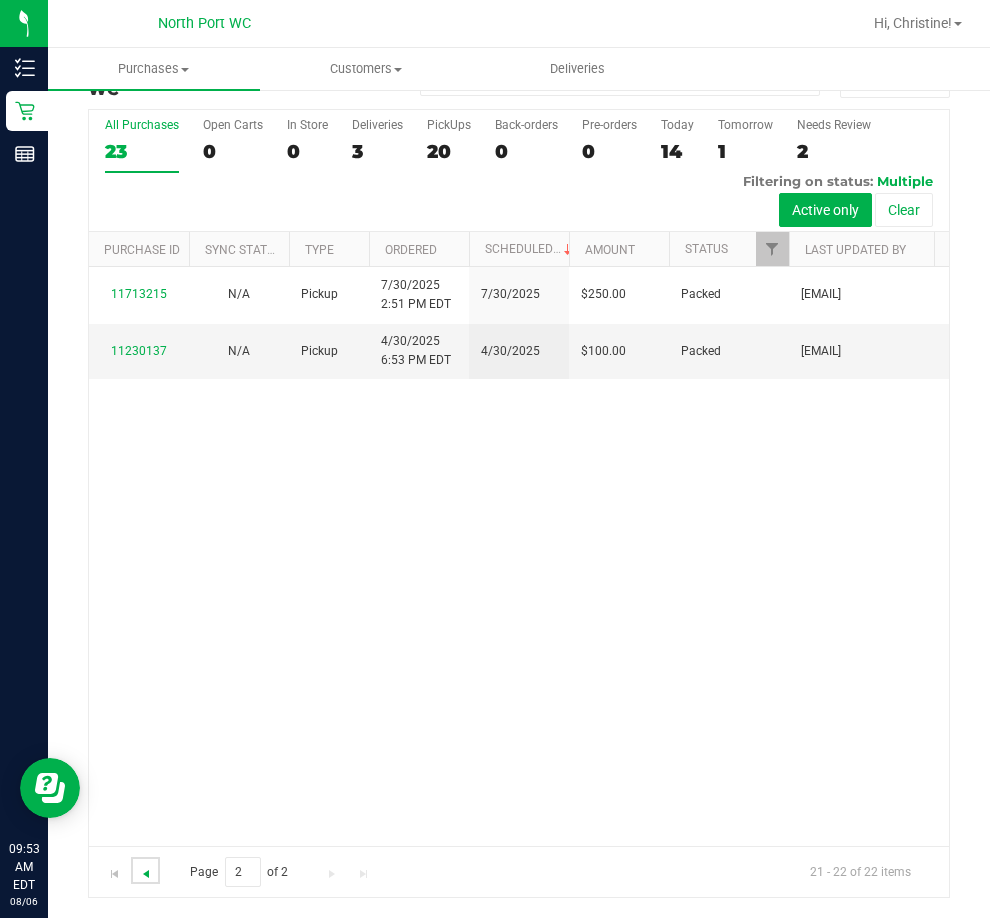 click at bounding box center [146, 874] 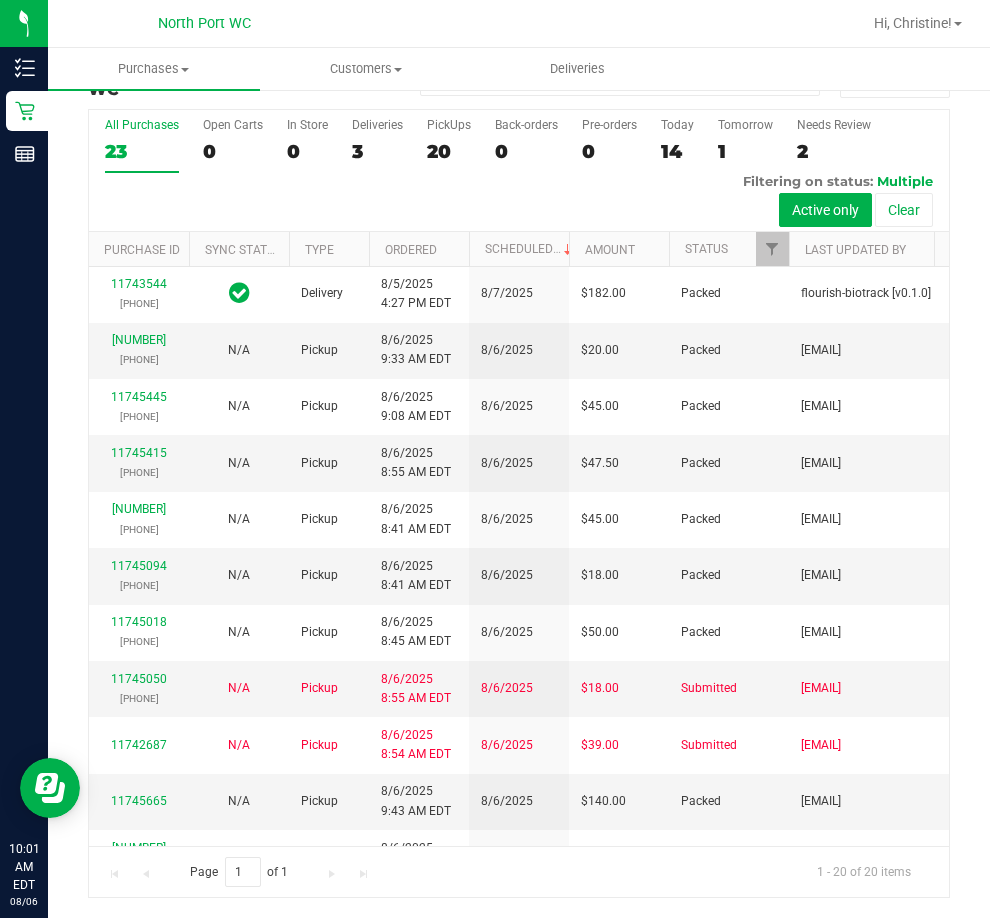 scroll, scrollTop: 0, scrollLeft: 0, axis: both 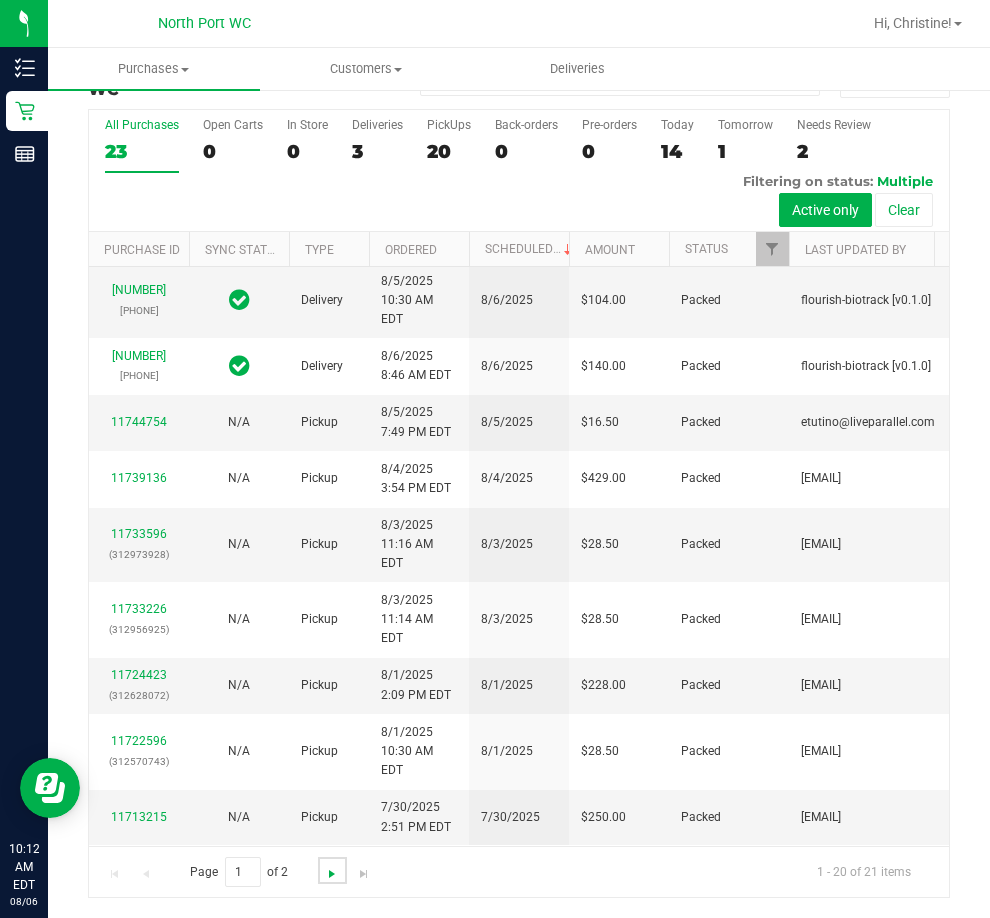 click at bounding box center (332, 874) 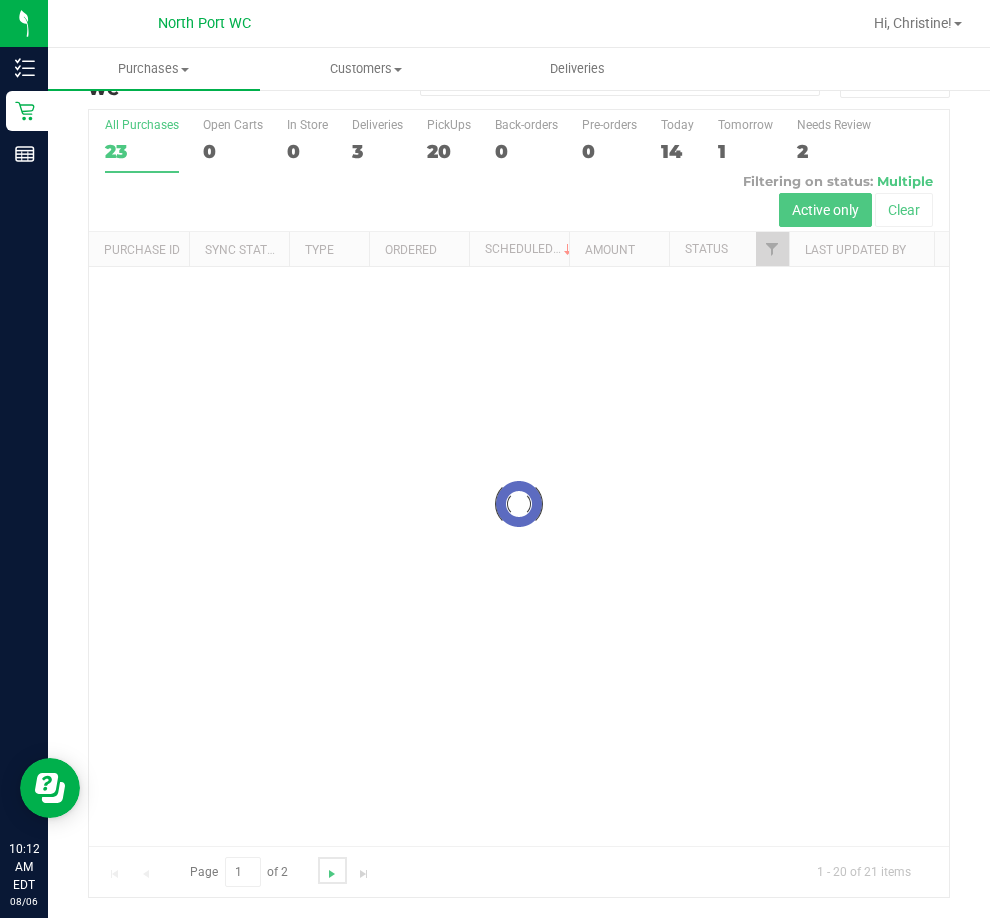 scroll, scrollTop: 0, scrollLeft: 0, axis: both 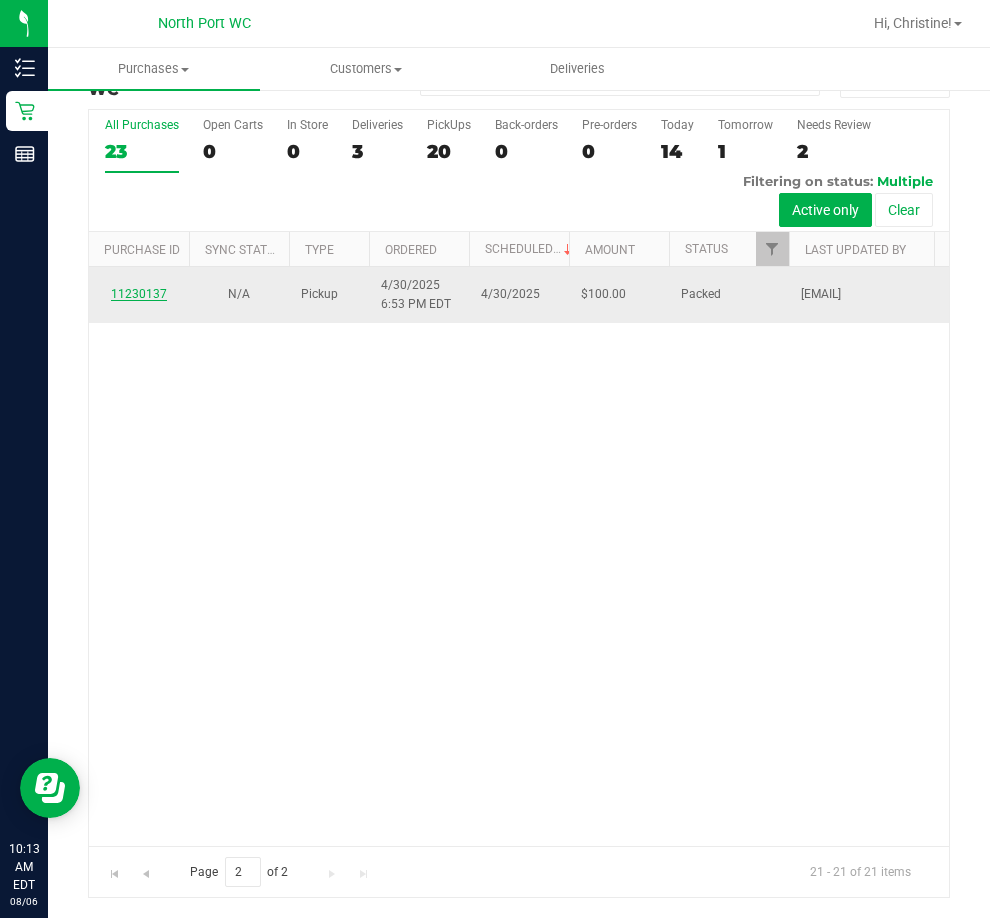 click on "11230137" at bounding box center (139, 294) 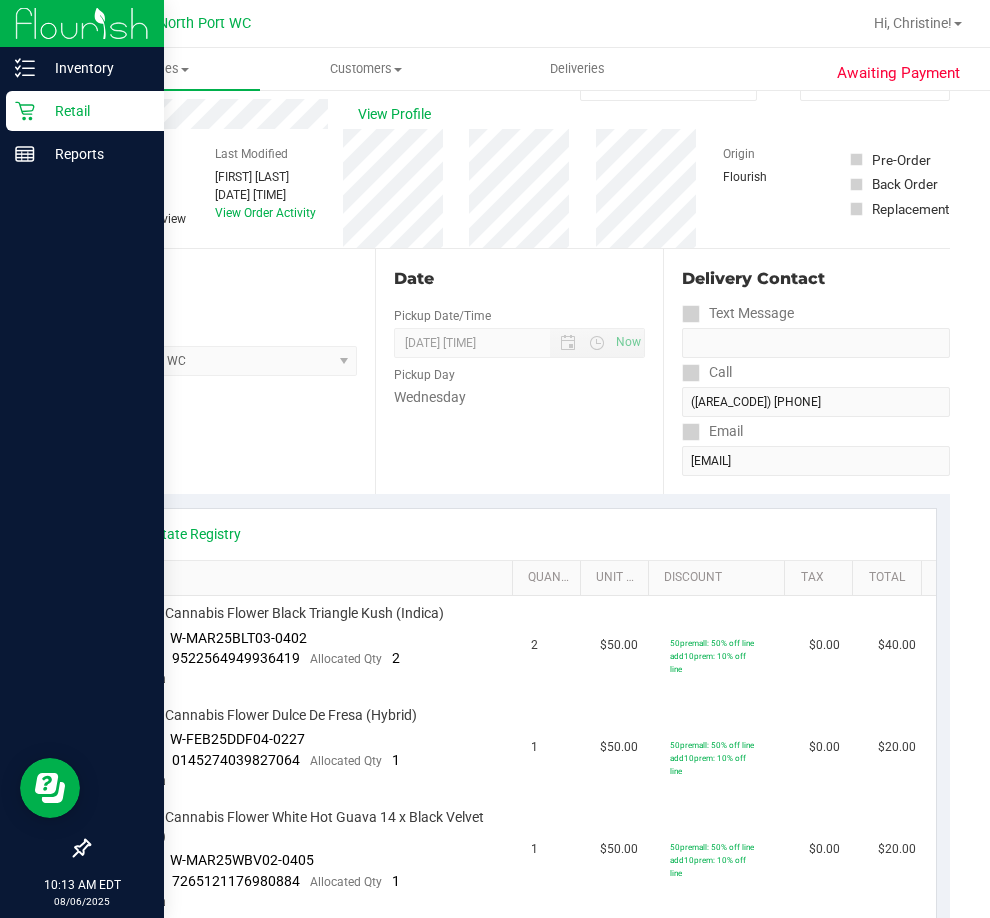 click on "Retail" at bounding box center (95, 111) 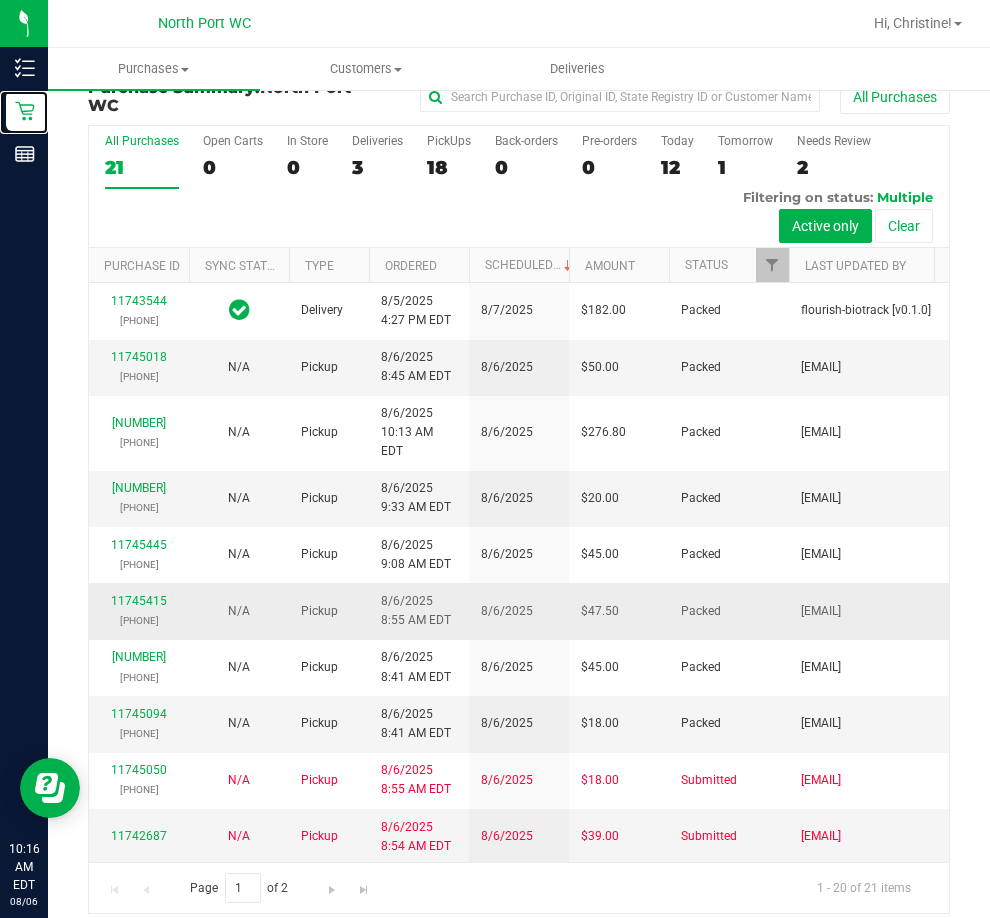 scroll, scrollTop: 45, scrollLeft: 0, axis: vertical 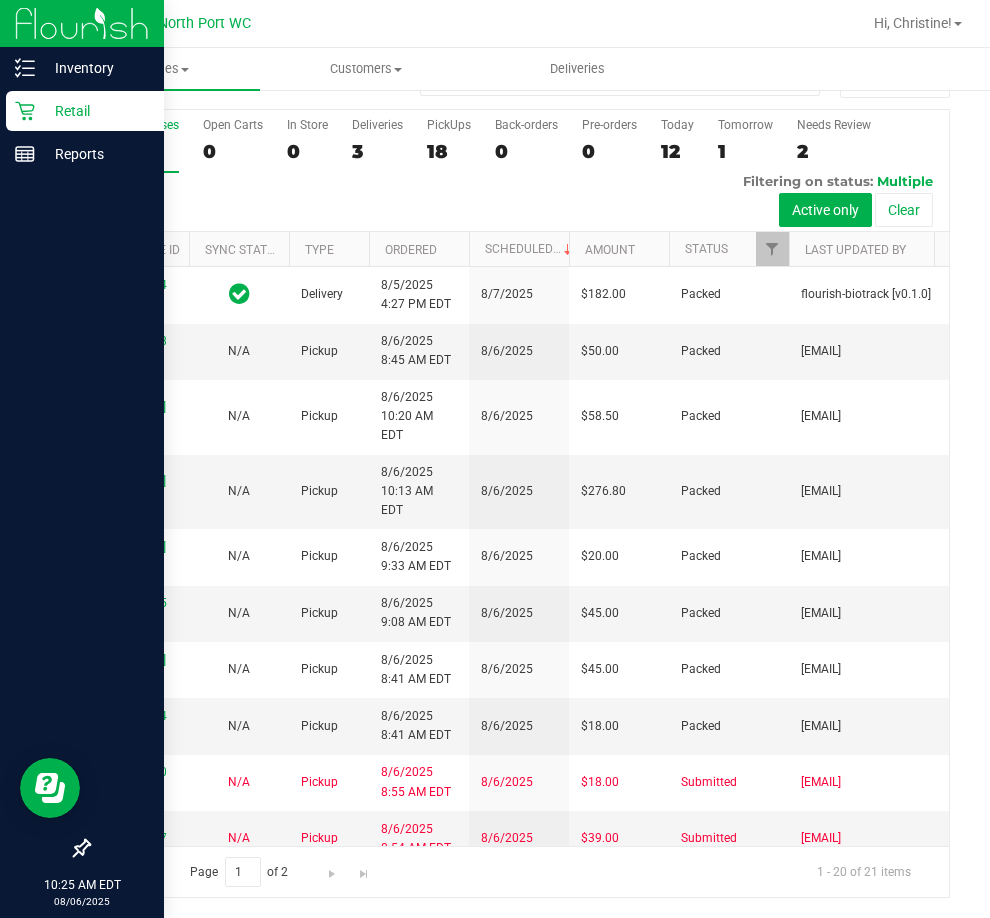 click at bounding box center (82, 503) 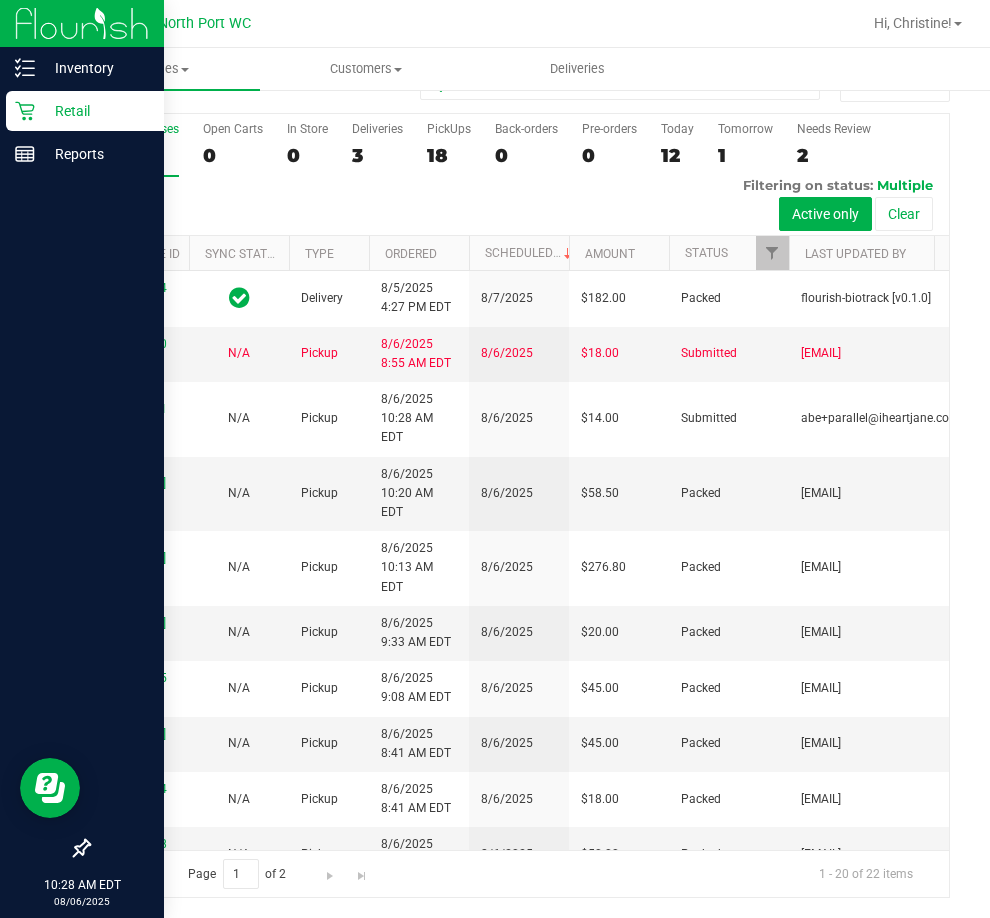 scroll, scrollTop: 0, scrollLeft: 0, axis: both 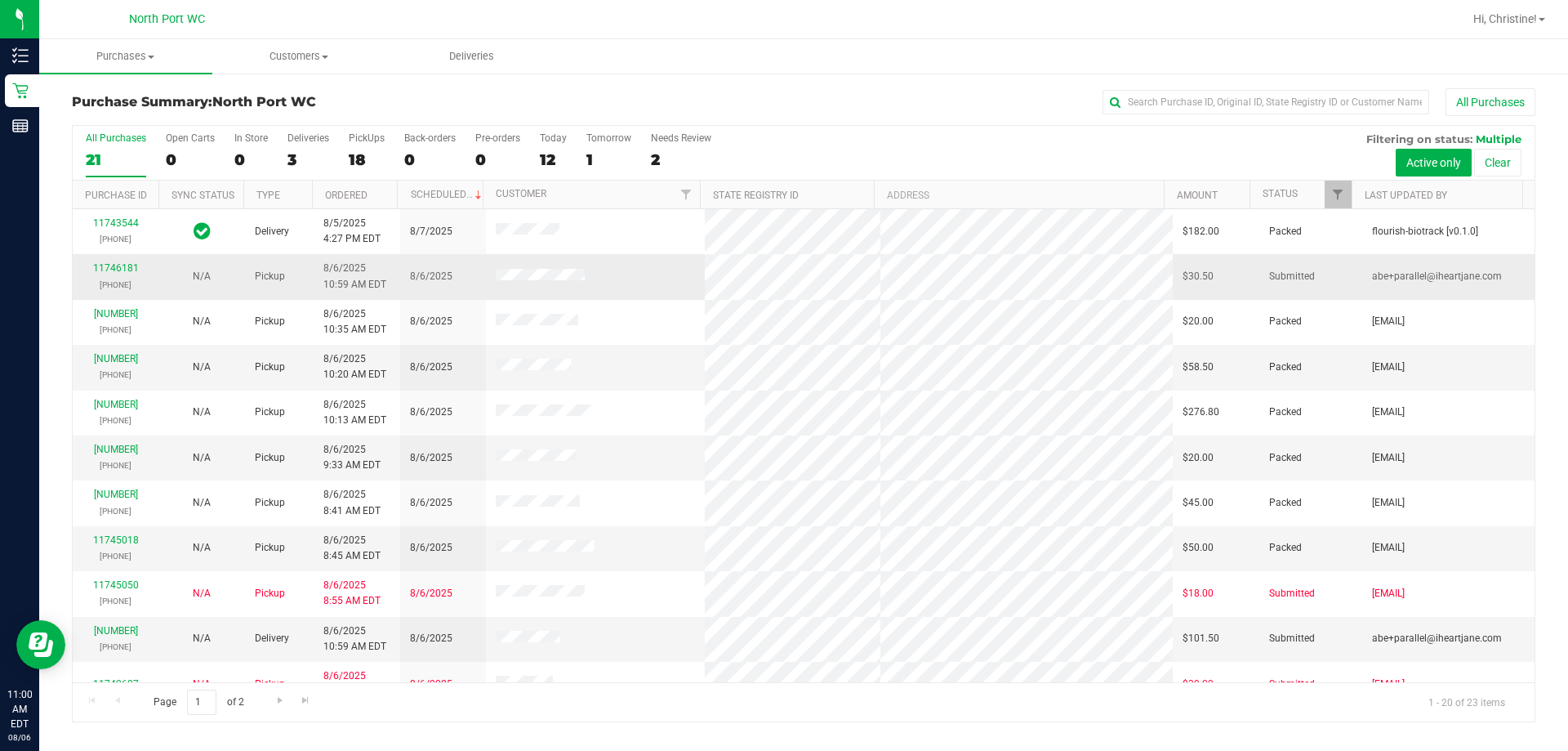 click on "[NUMBER]
[PHONE]" at bounding box center [115, 276] 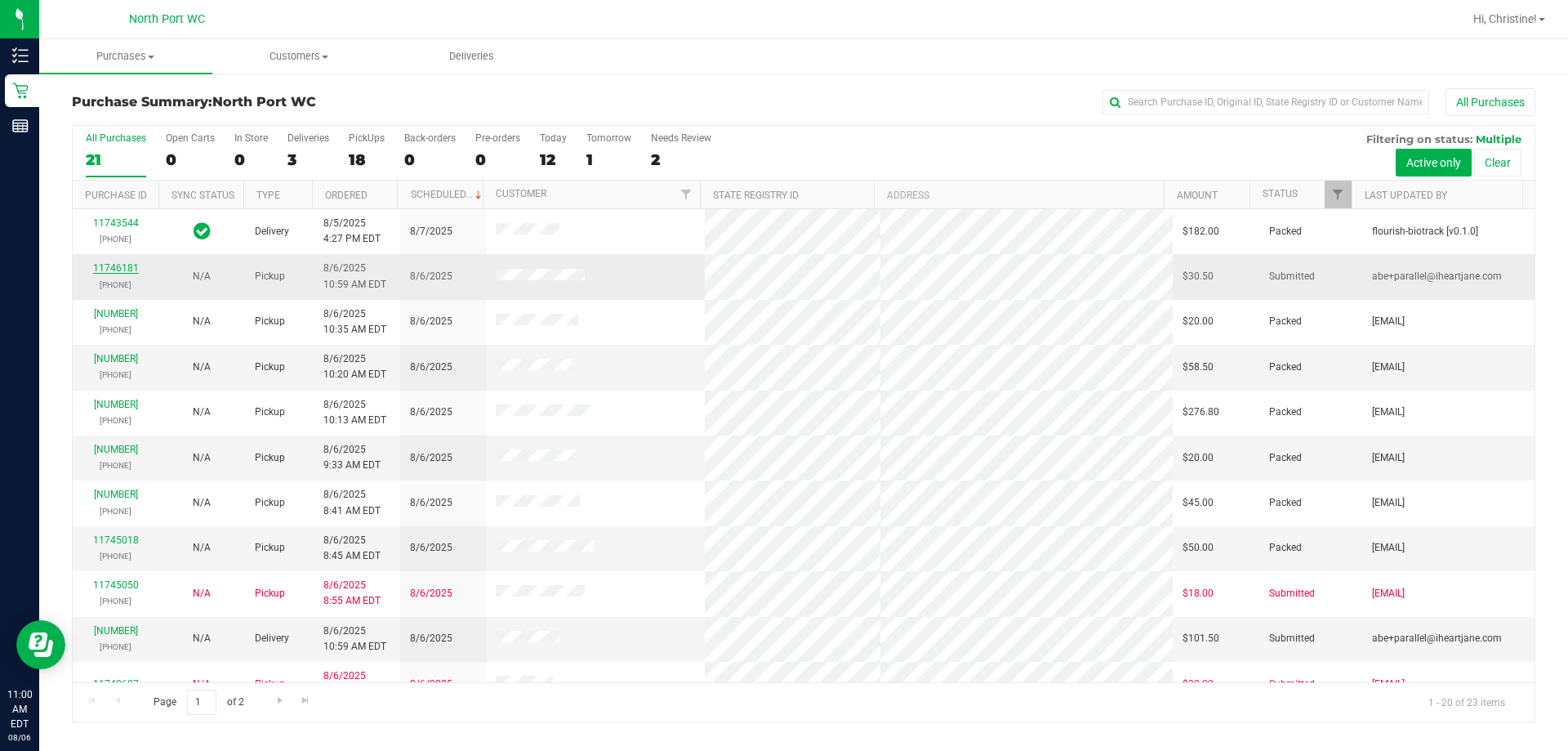 click on "11746181" at bounding box center (116, 268) 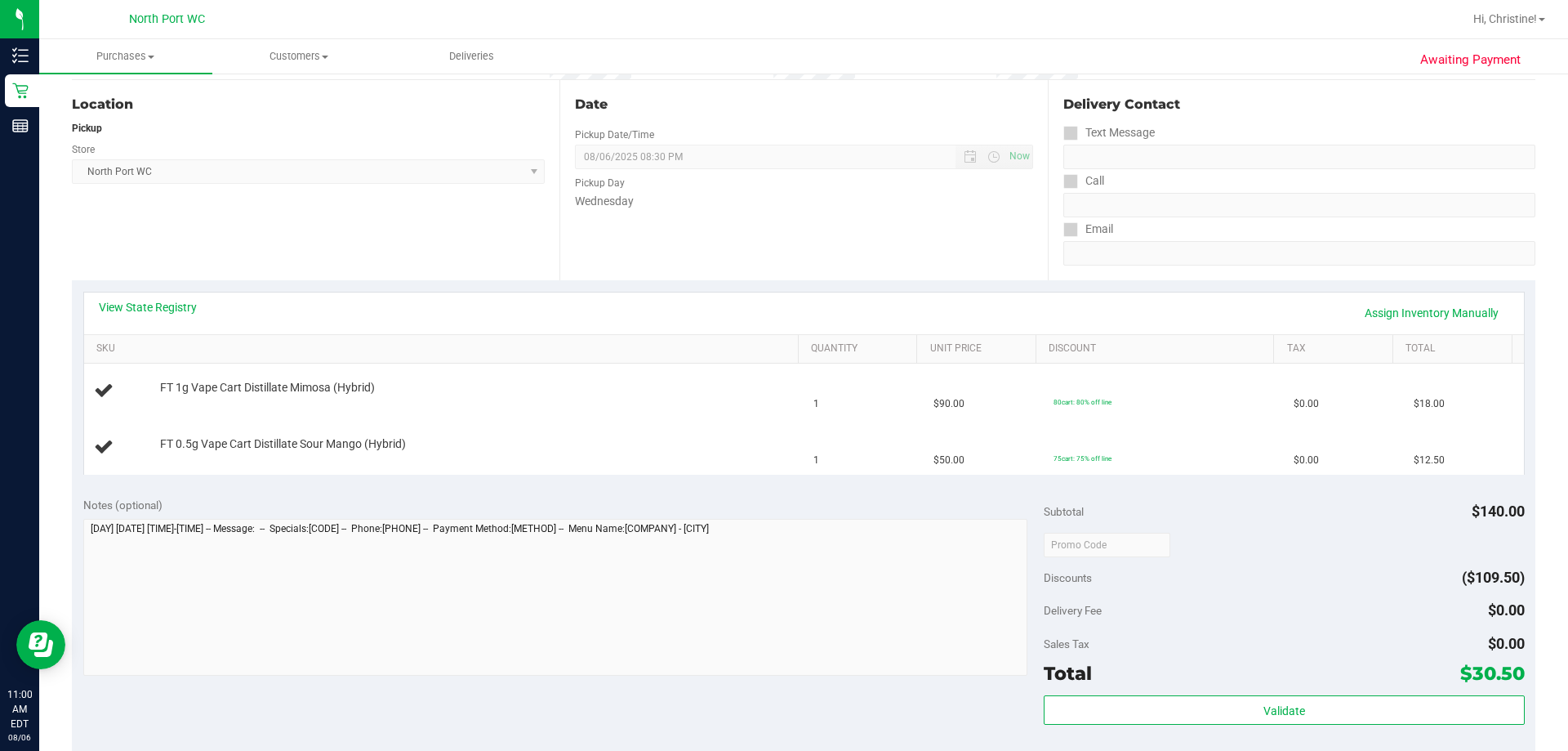 scroll, scrollTop: 163, scrollLeft: 0, axis: vertical 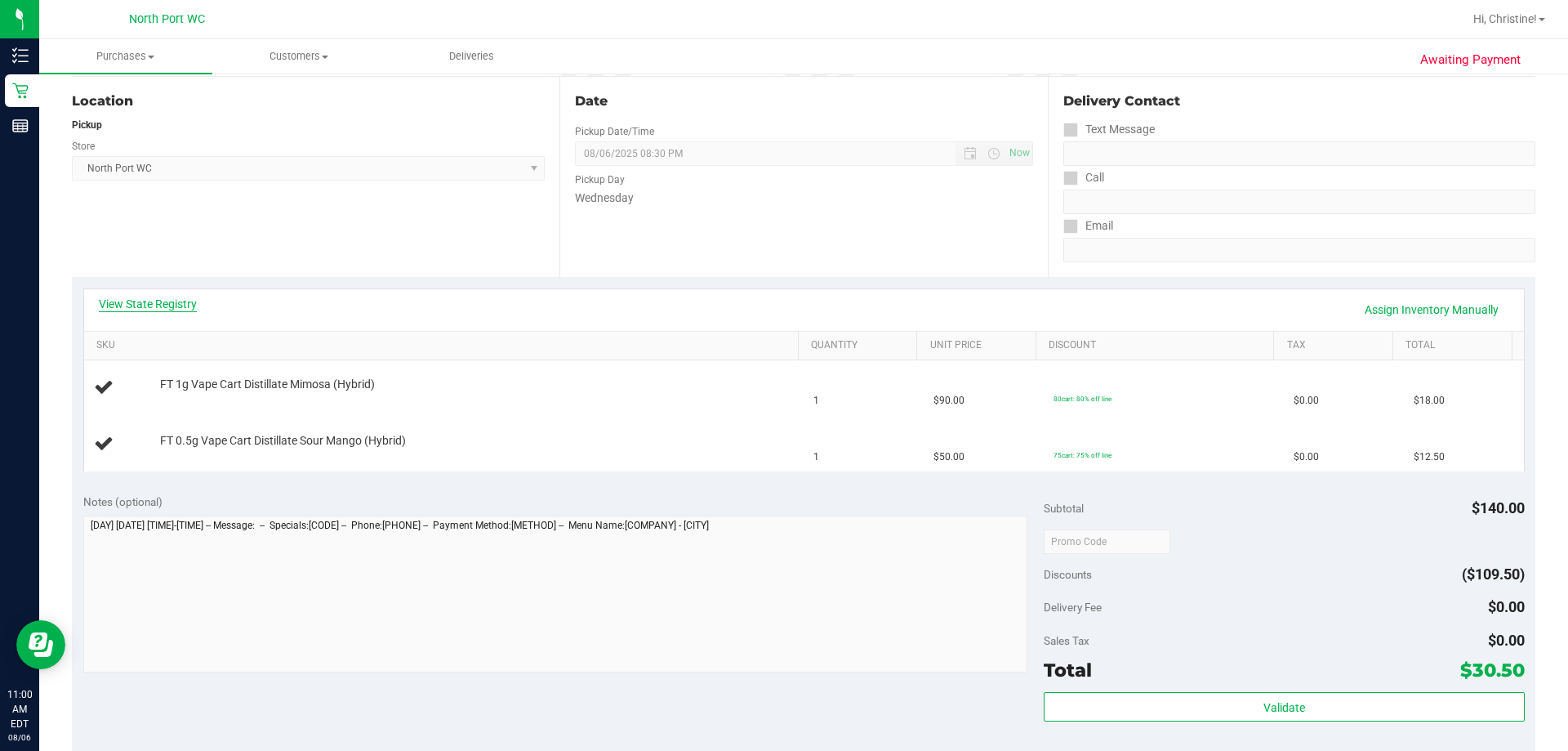 drag, startPoint x: 97, startPoint y: 293, endPoint x: 123, endPoint y: 304, distance: 28.231188 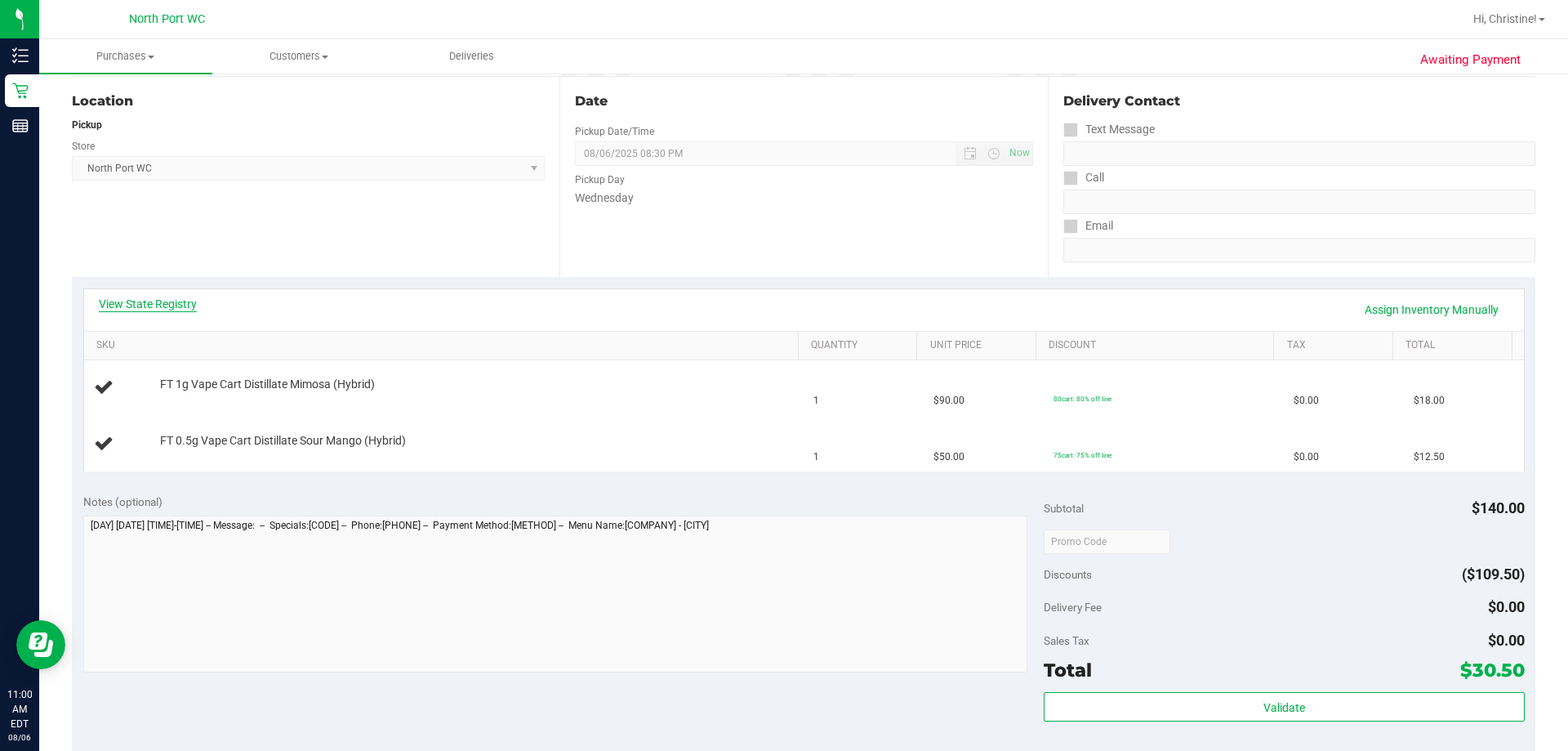 click on "View State Registry
Assign Inventory Manually" at bounding box center (804, 310) 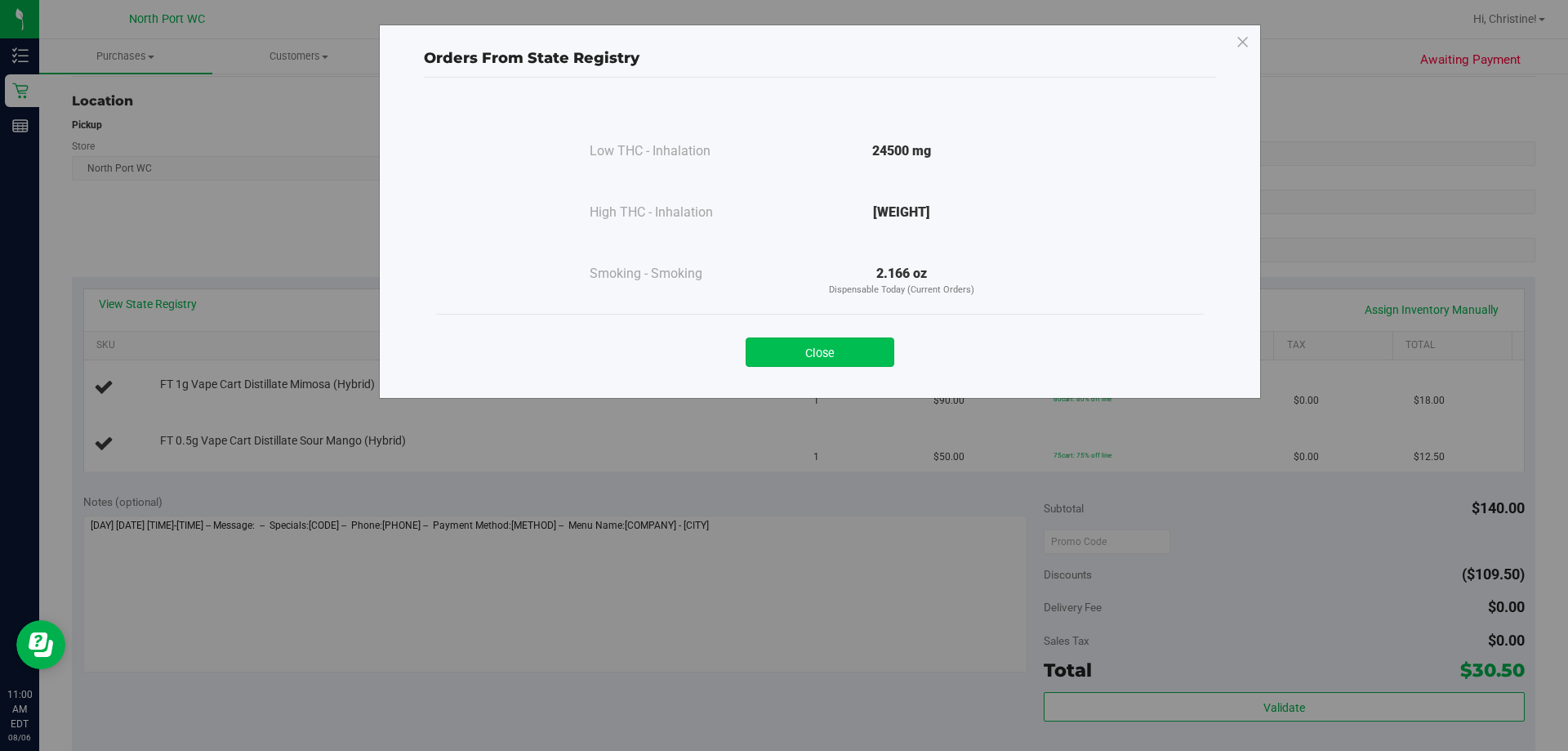 click on "Close" at bounding box center (820, 352) 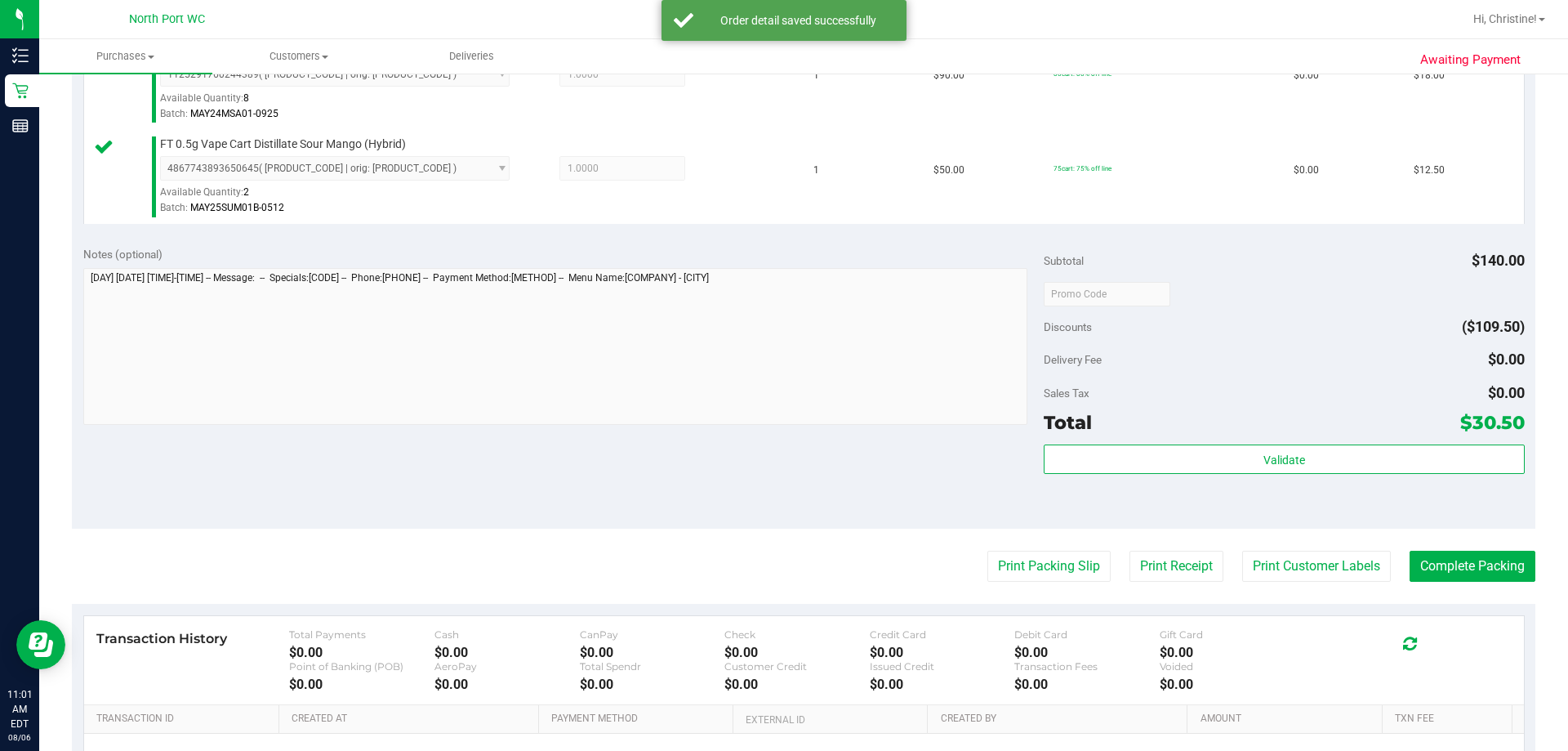 scroll, scrollTop: 490, scrollLeft: 0, axis: vertical 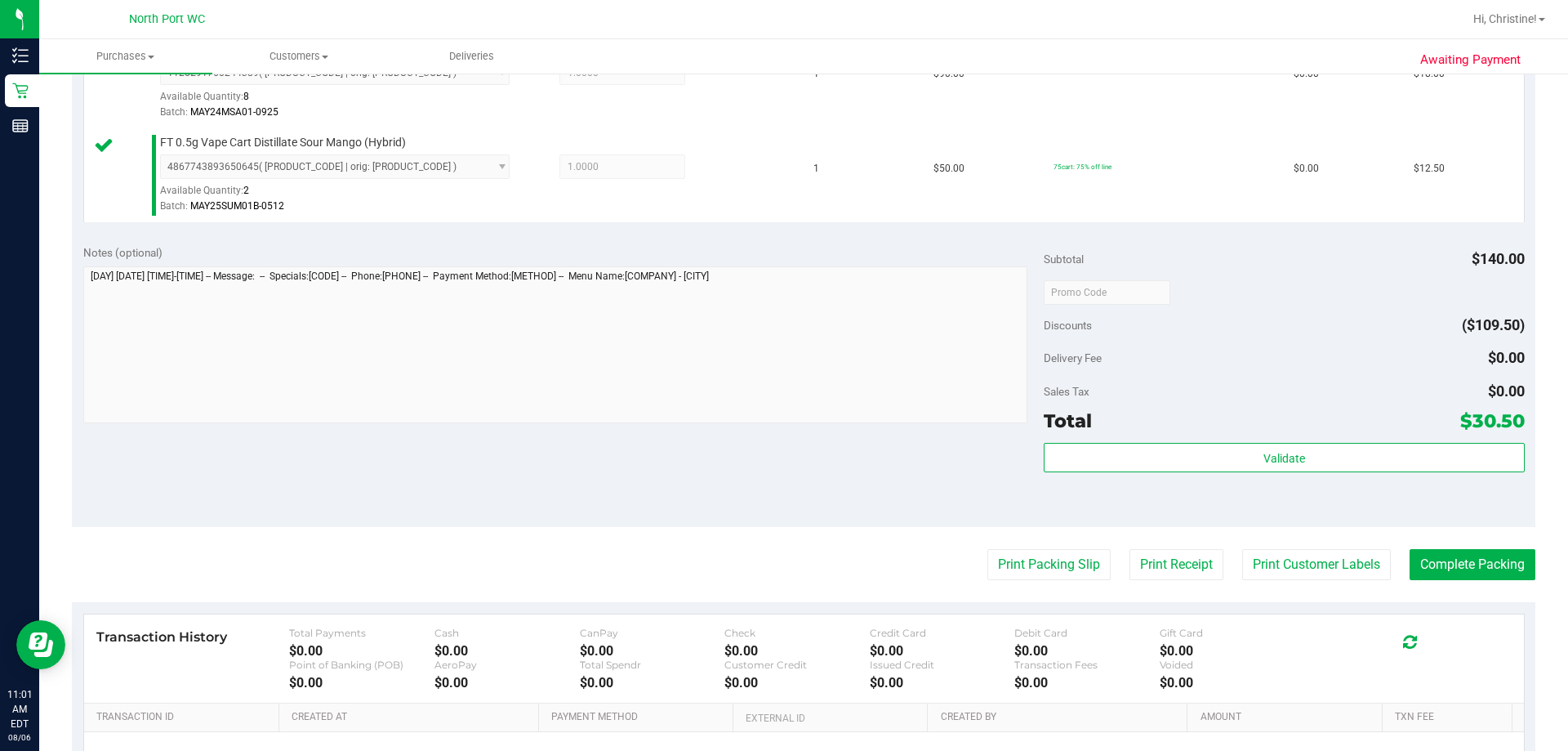 click on "Subtotal
[PRICE]
Discounts
[PRICE]
Delivery Fee
[PRICE]
Sales Tax
[PRICE]
Total
[PRICE]
Validate" at bounding box center (1284, 380) 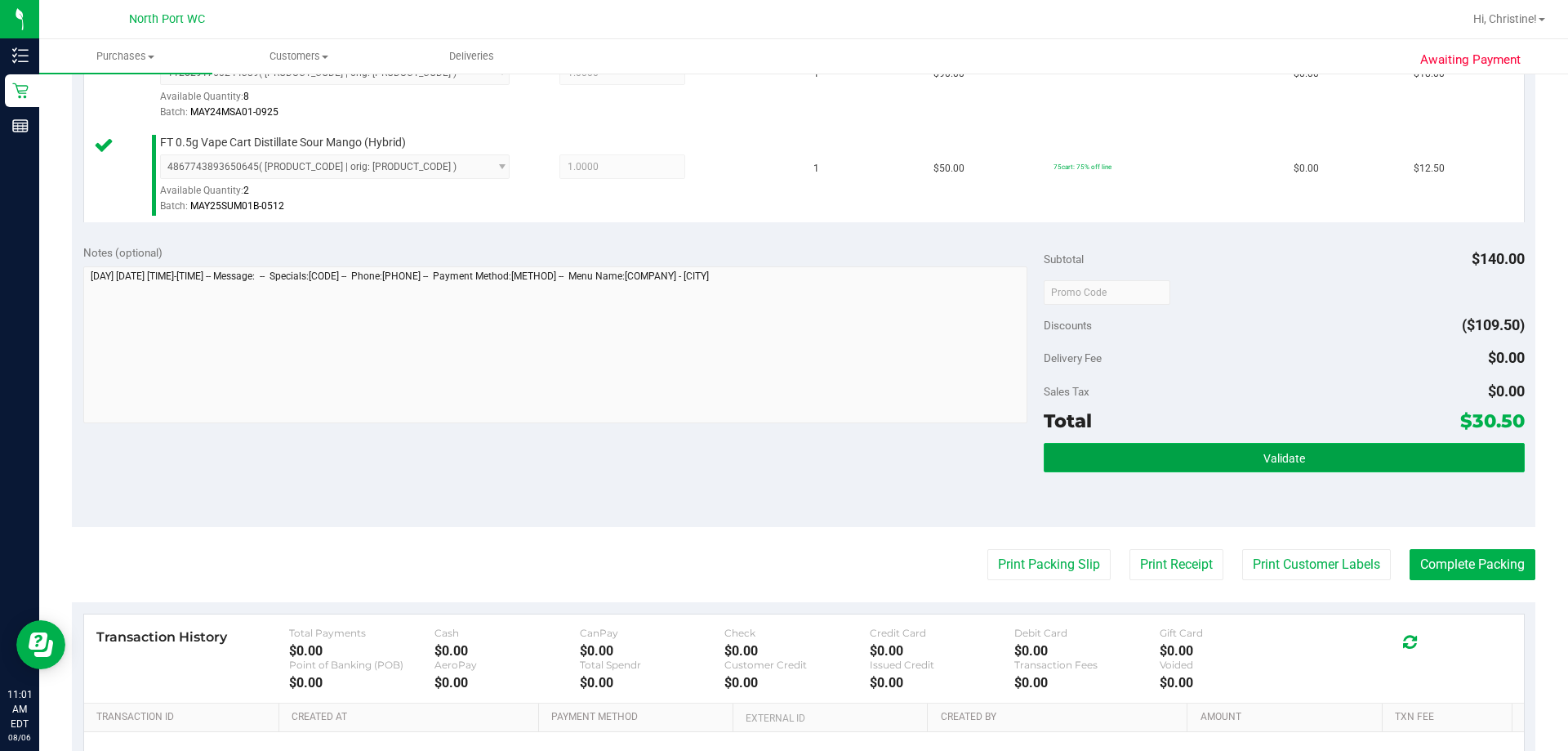 click on "Validate" at bounding box center (1284, 458) 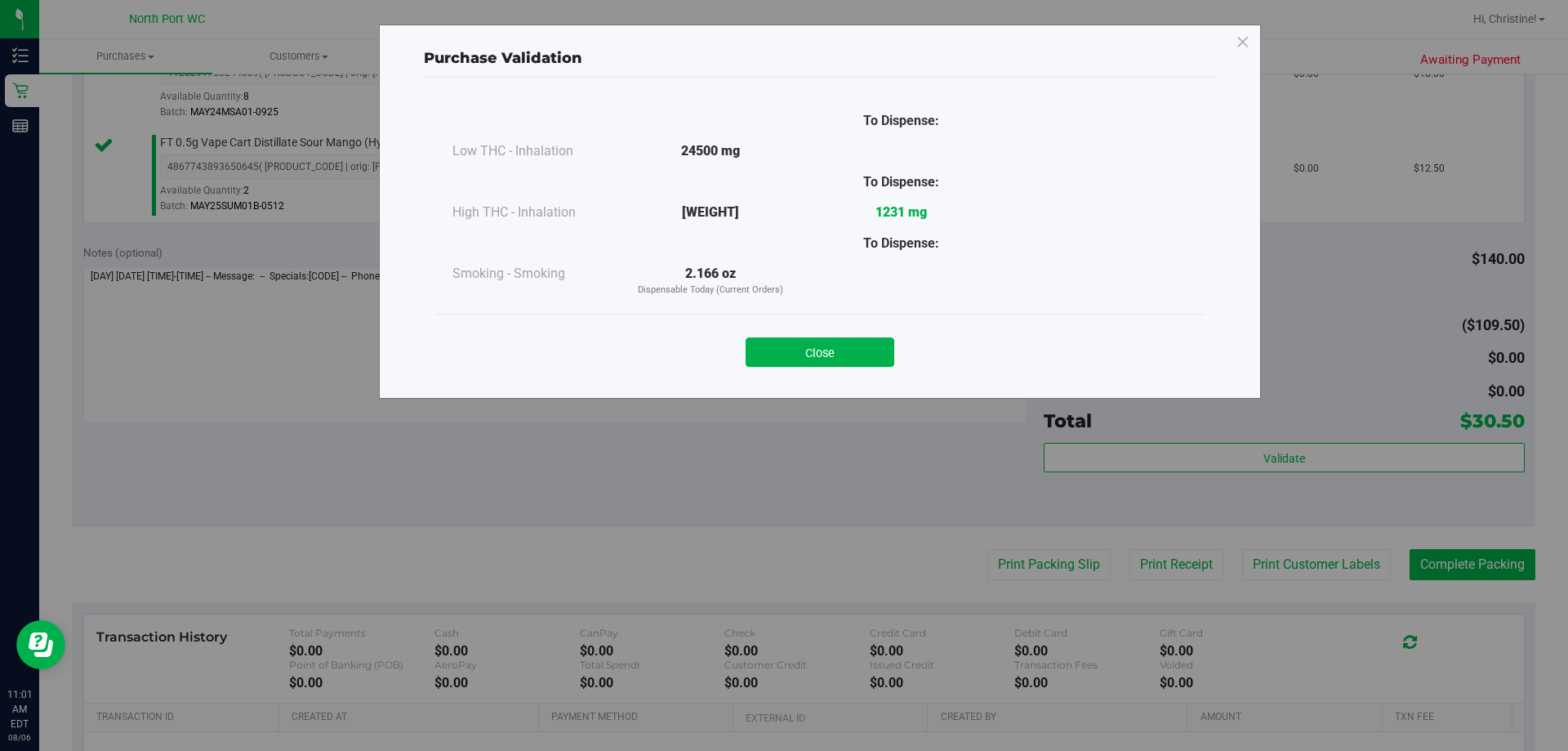 click on "Close" at bounding box center (820, 352) 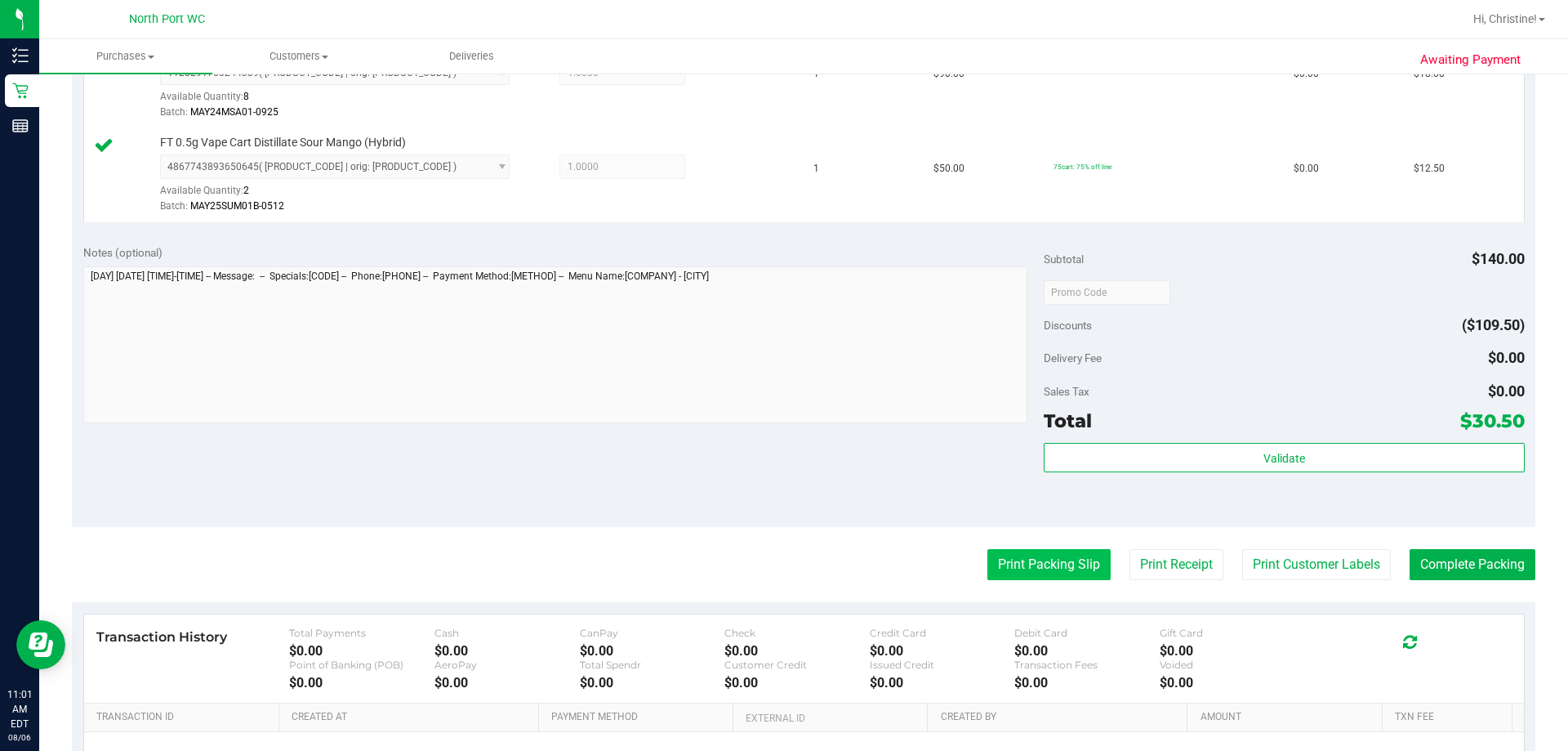 click on "Print Packing Slip" at bounding box center (1049, 565) 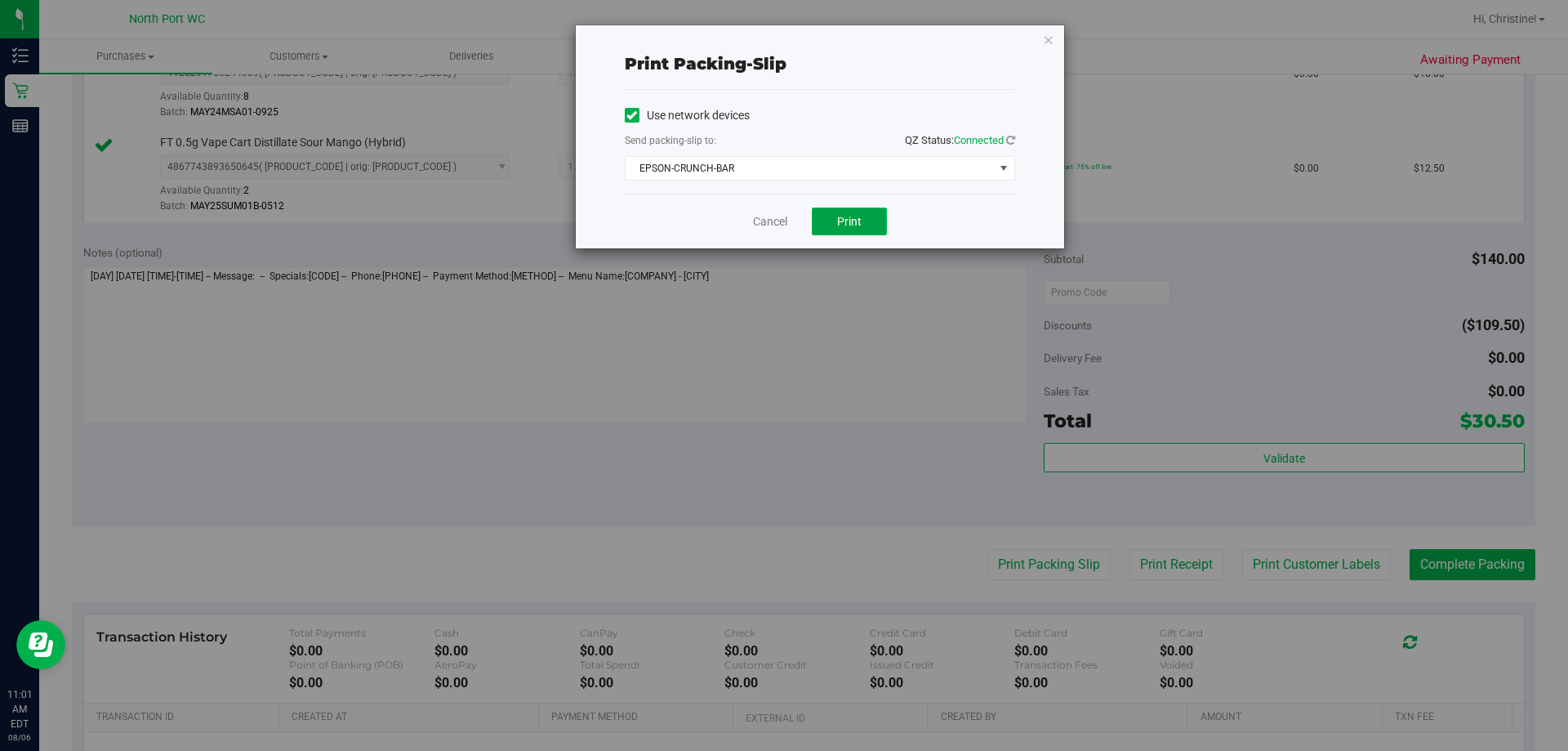 click on "Print" at bounding box center [849, 221] 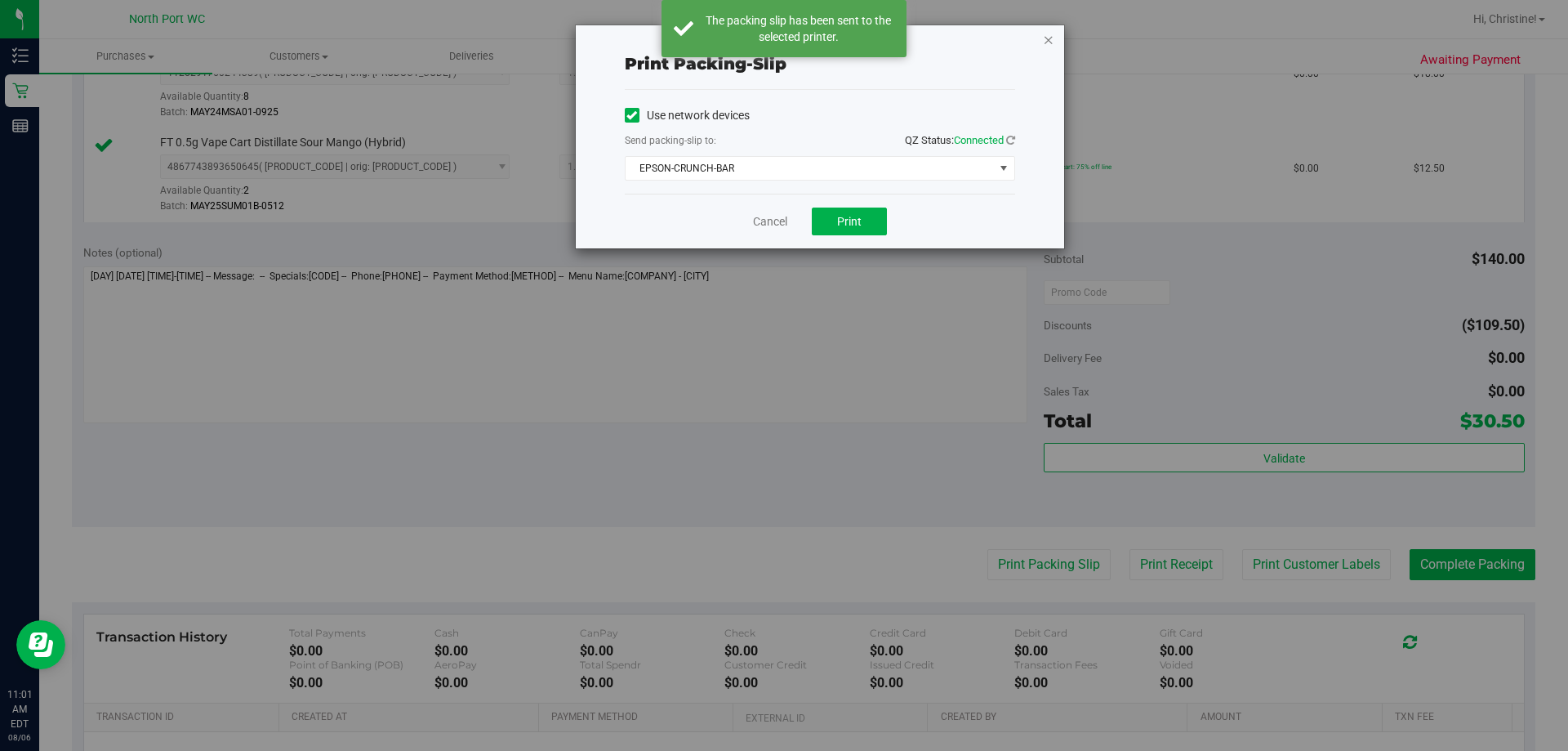click at bounding box center [1049, 39] 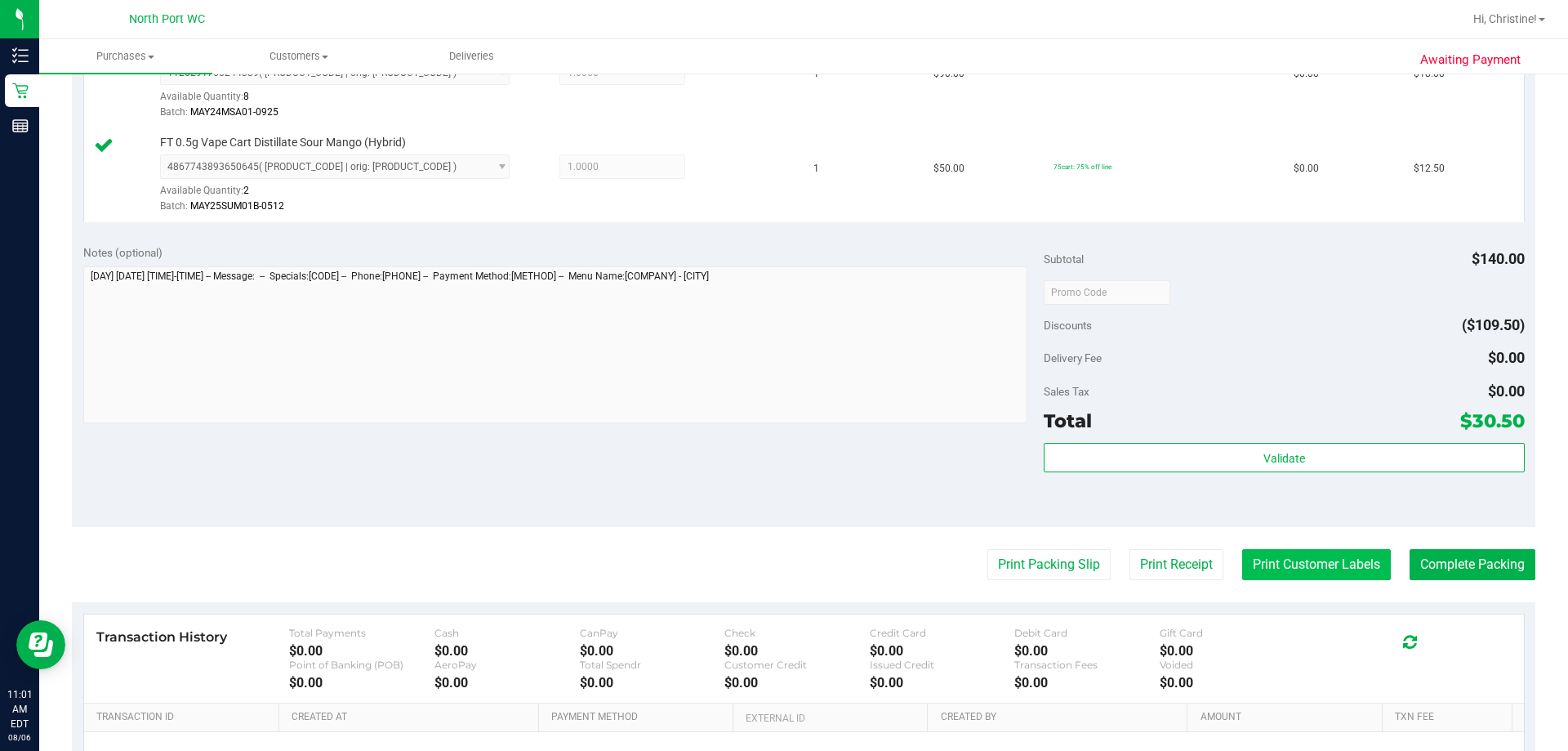 click on "Print Customer Labels" at bounding box center [1316, 565] 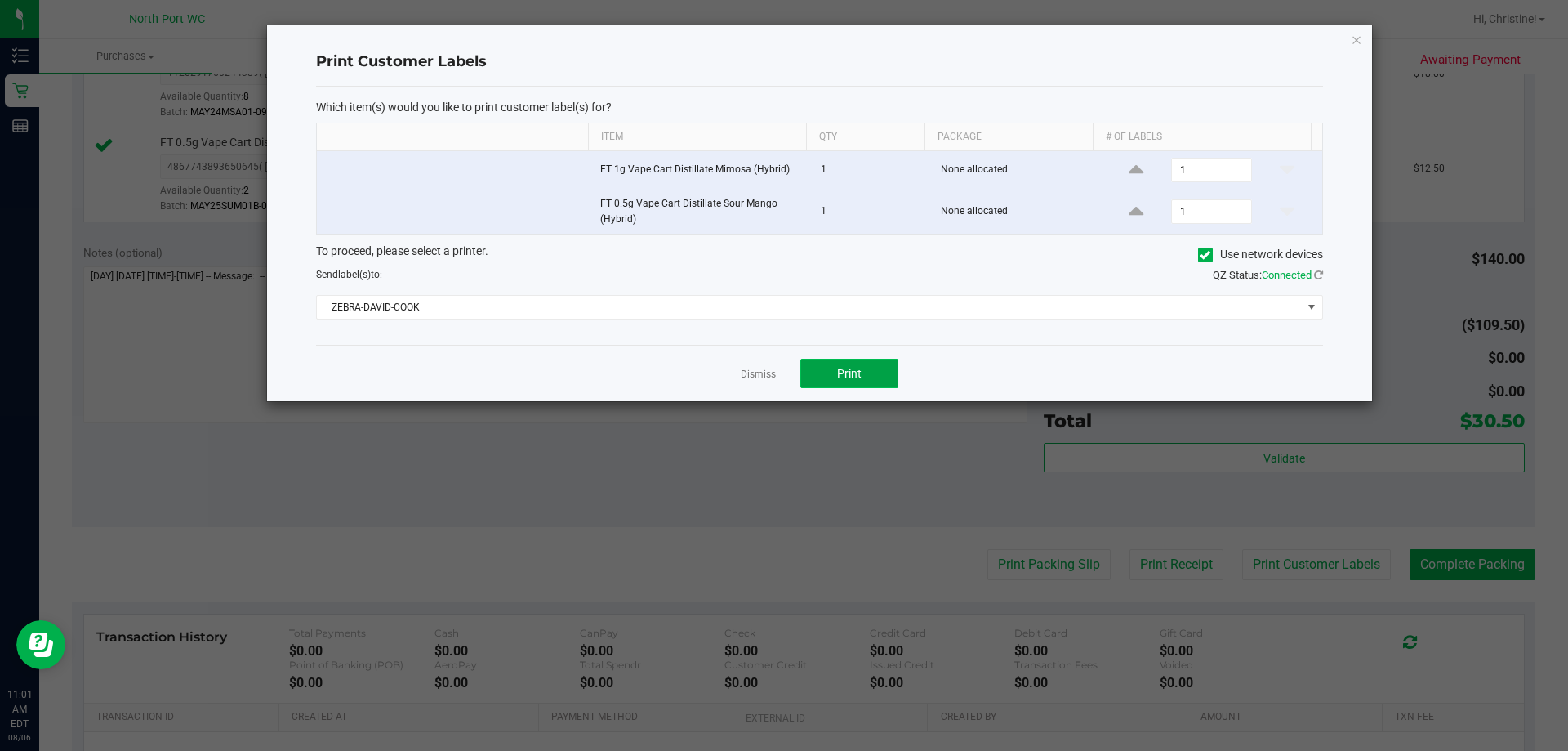 click on "Print" 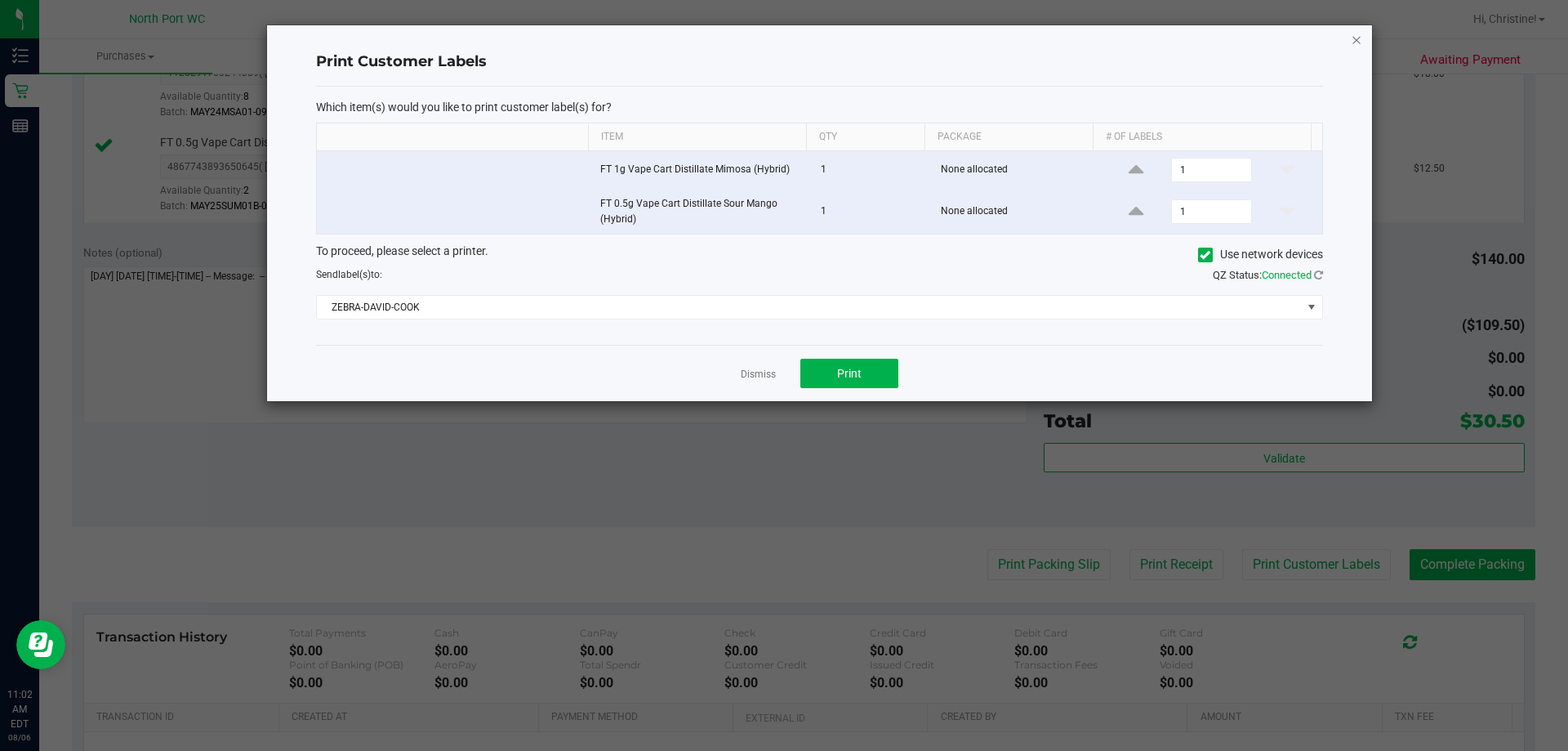 click 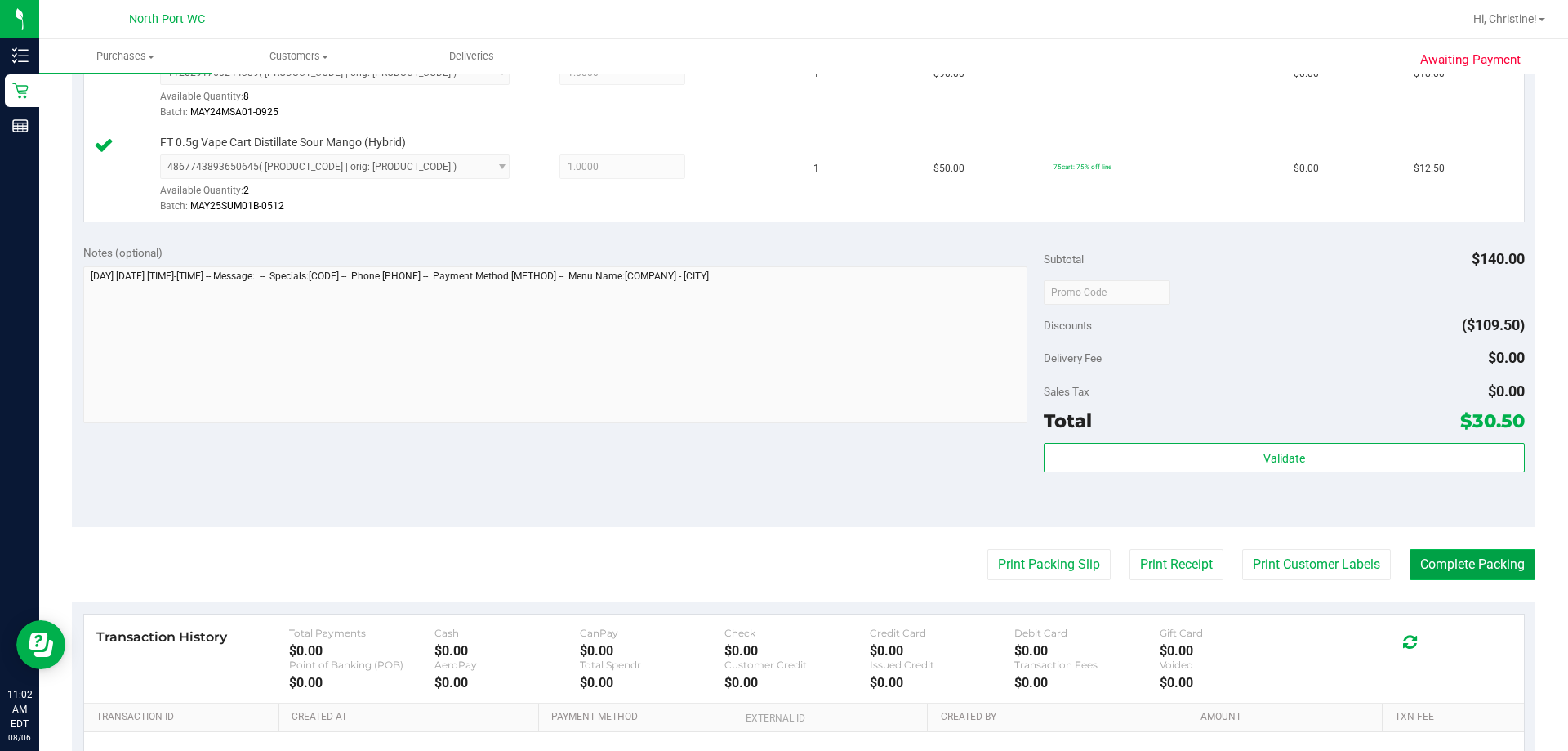 click on "Complete Packing" at bounding box center (1472, 565) 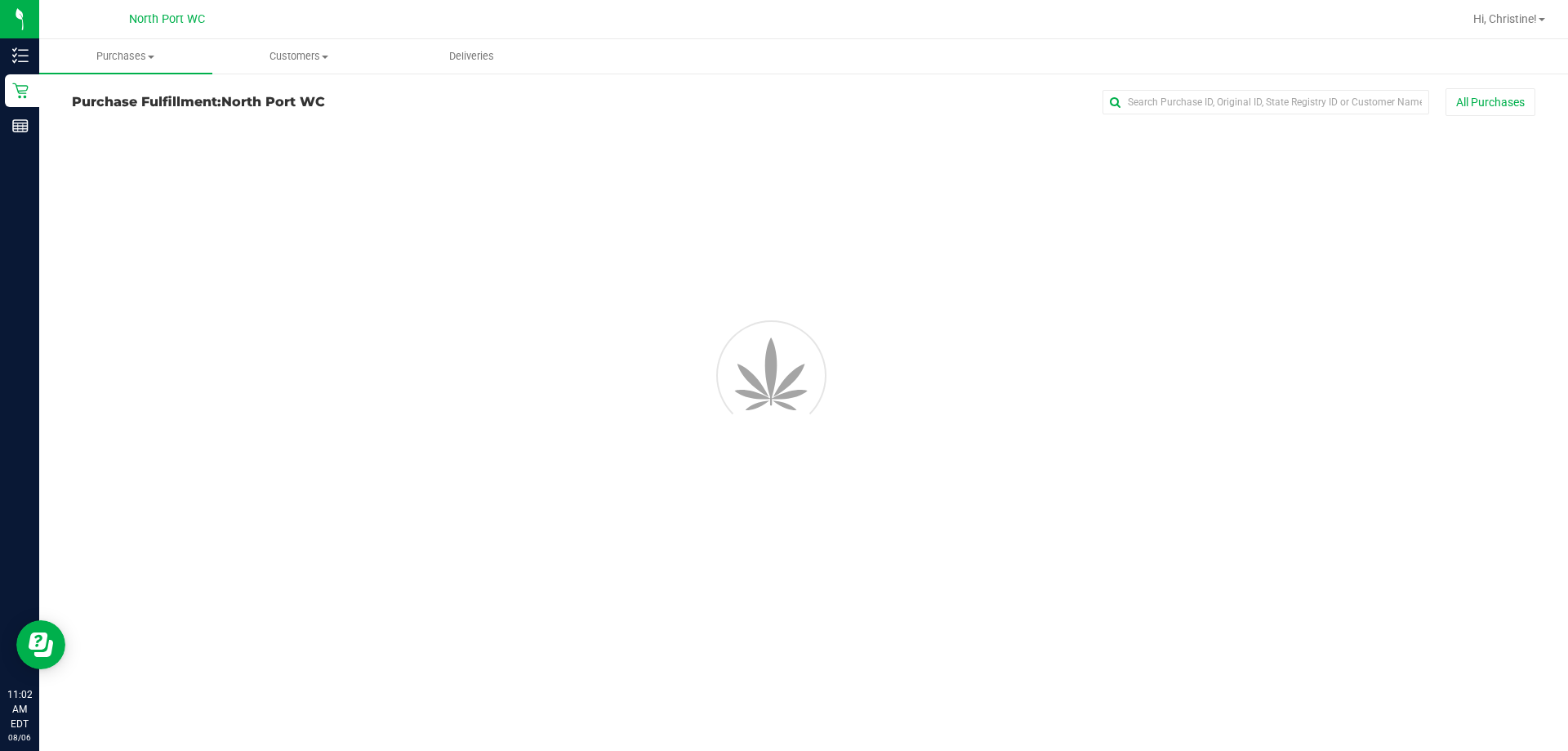 scroll, scrollTop: 0, scrollLeft: 0, axis: both 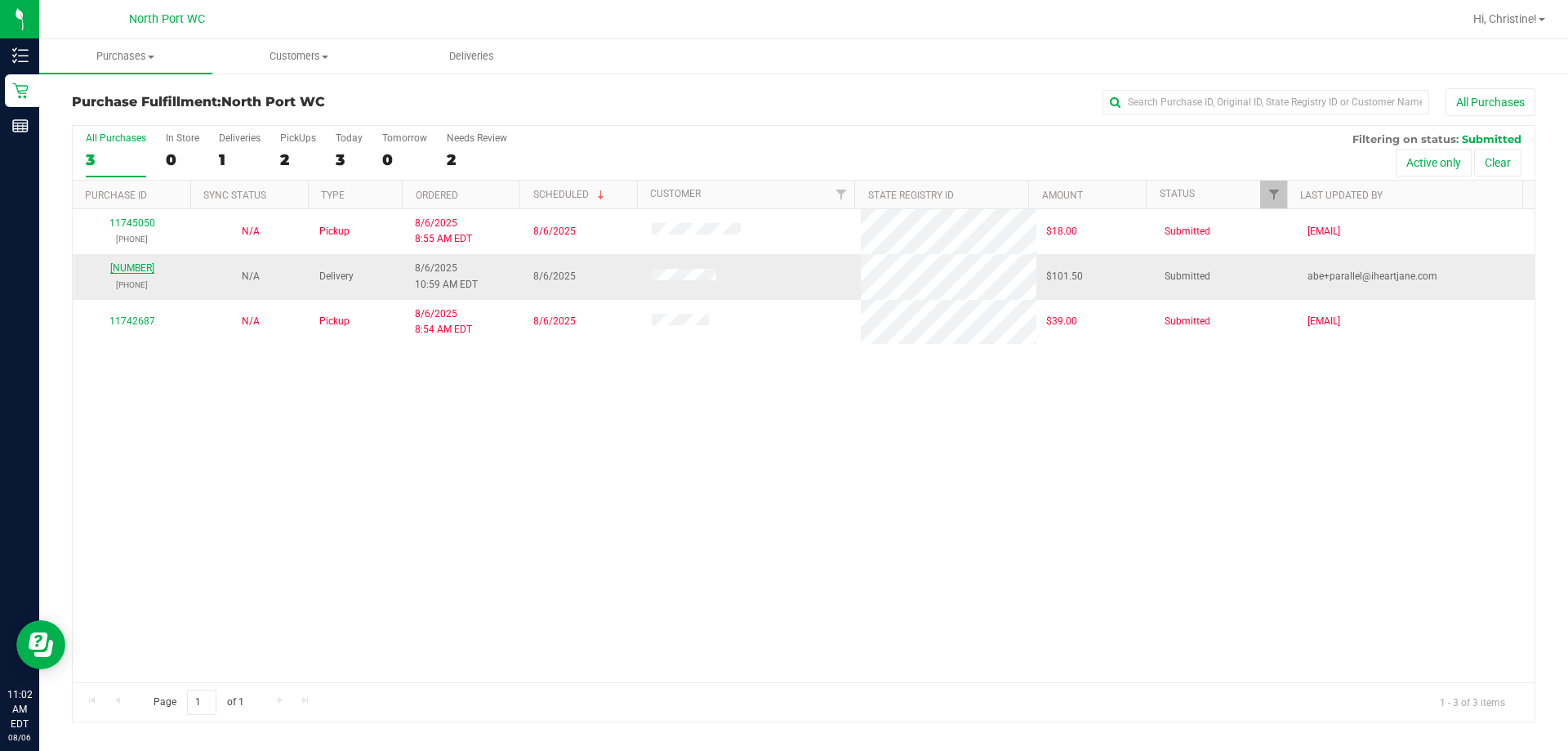 click on "[NUMBER]" at bounding box center [132, 268] 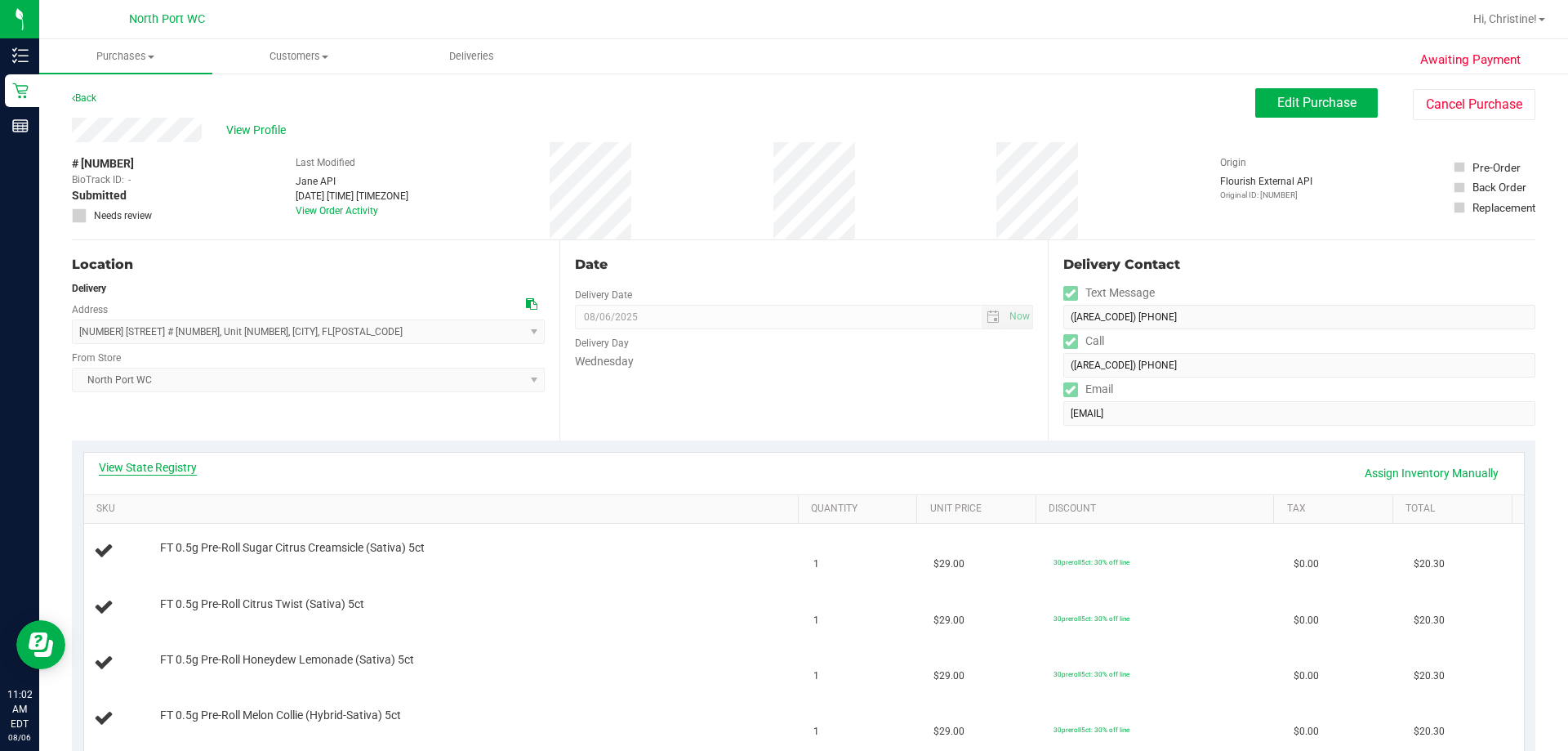 click on "View State Registry" at bounding box center (148, 467) 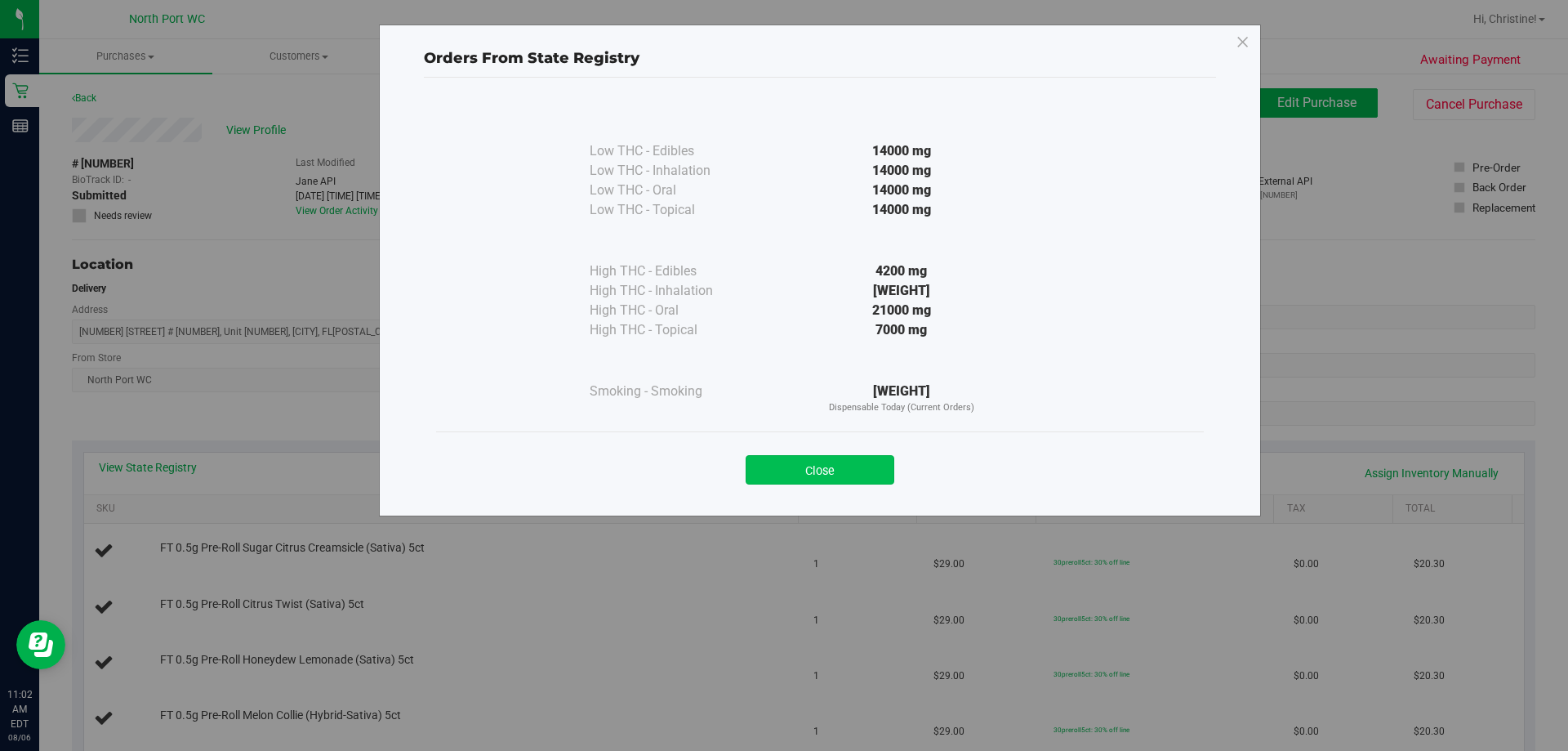 click on "Close" at bounding box center (820, 470) 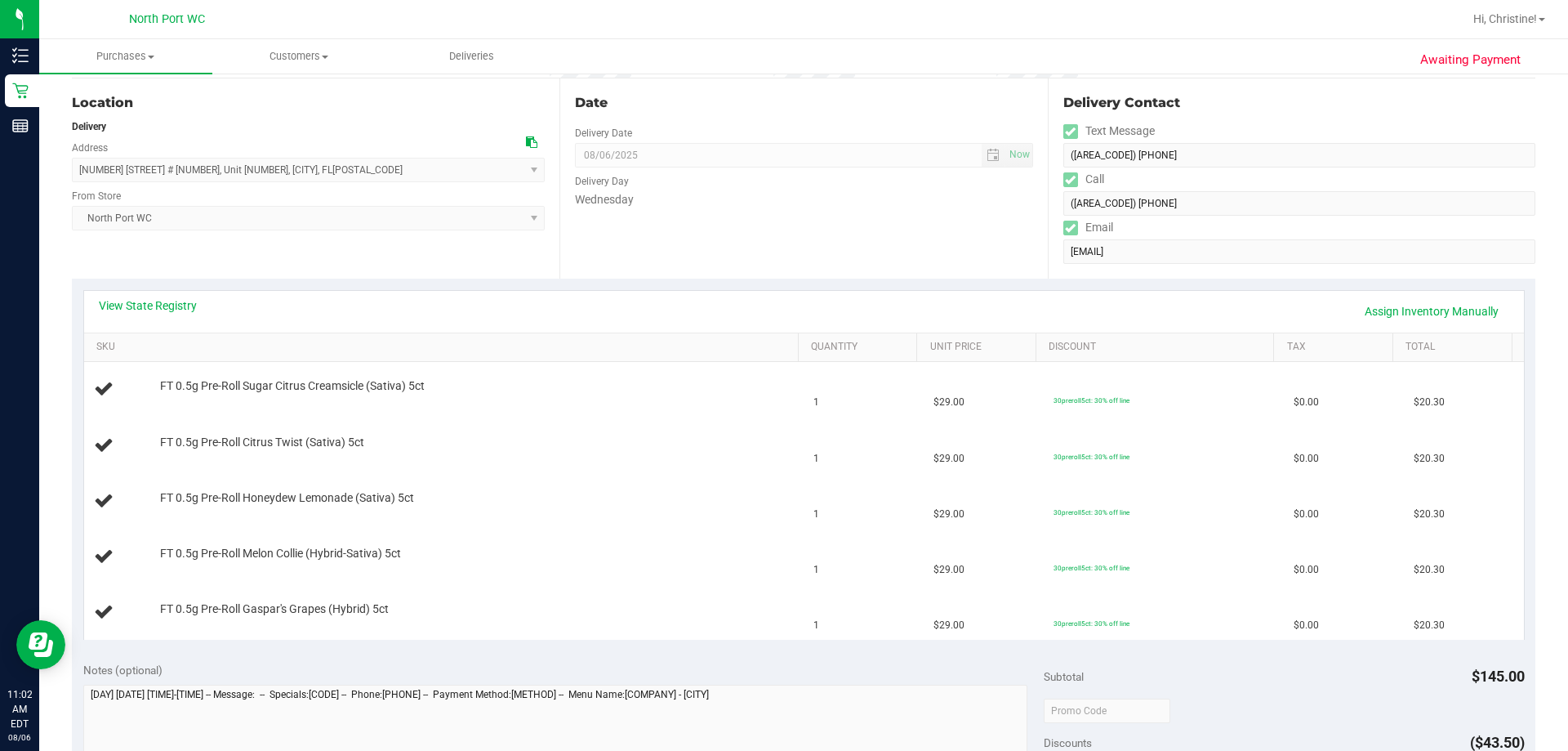 scroll, scrollTop: 0, scrollLeft: 0, axis: both 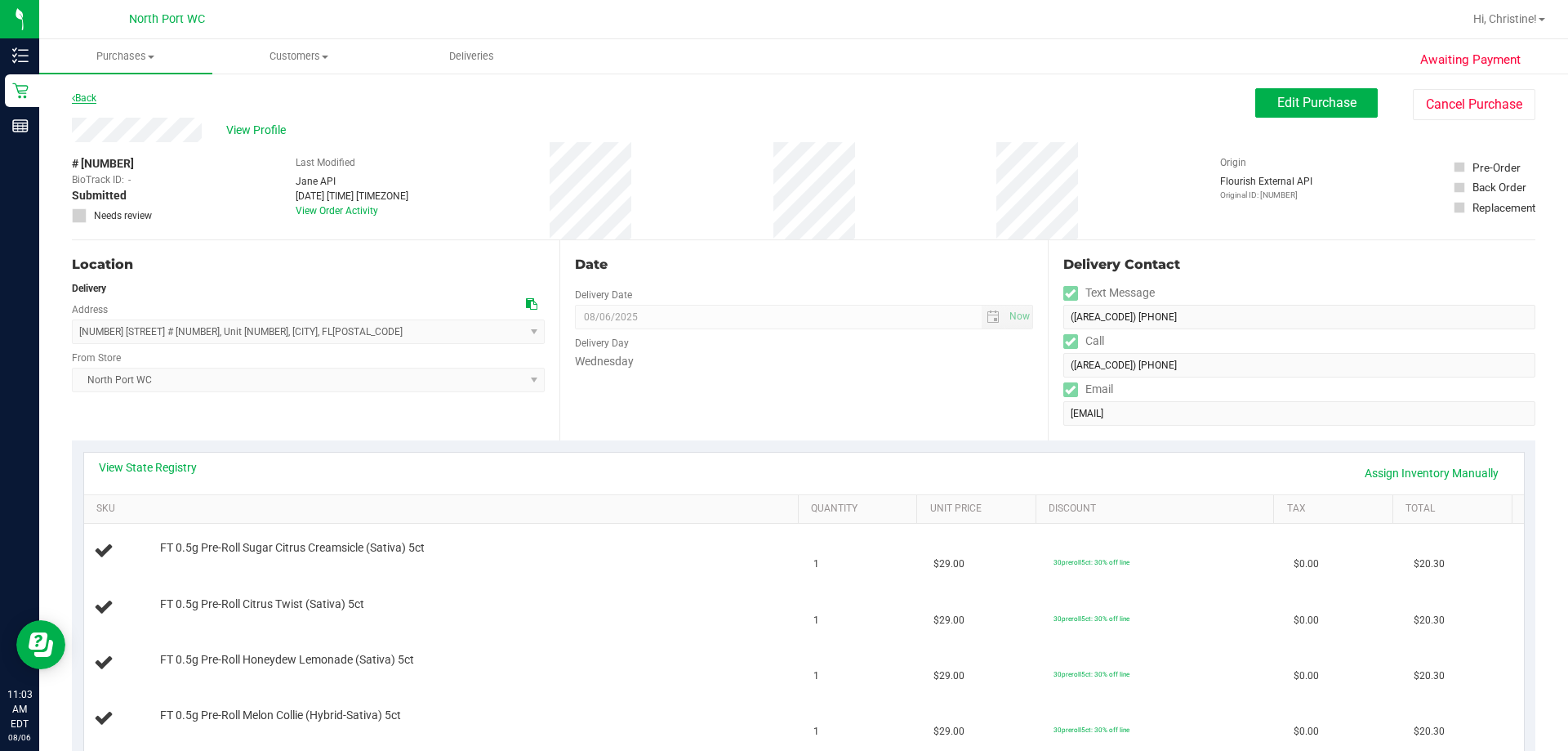 click on "Back" at bounding box center [84, 98] 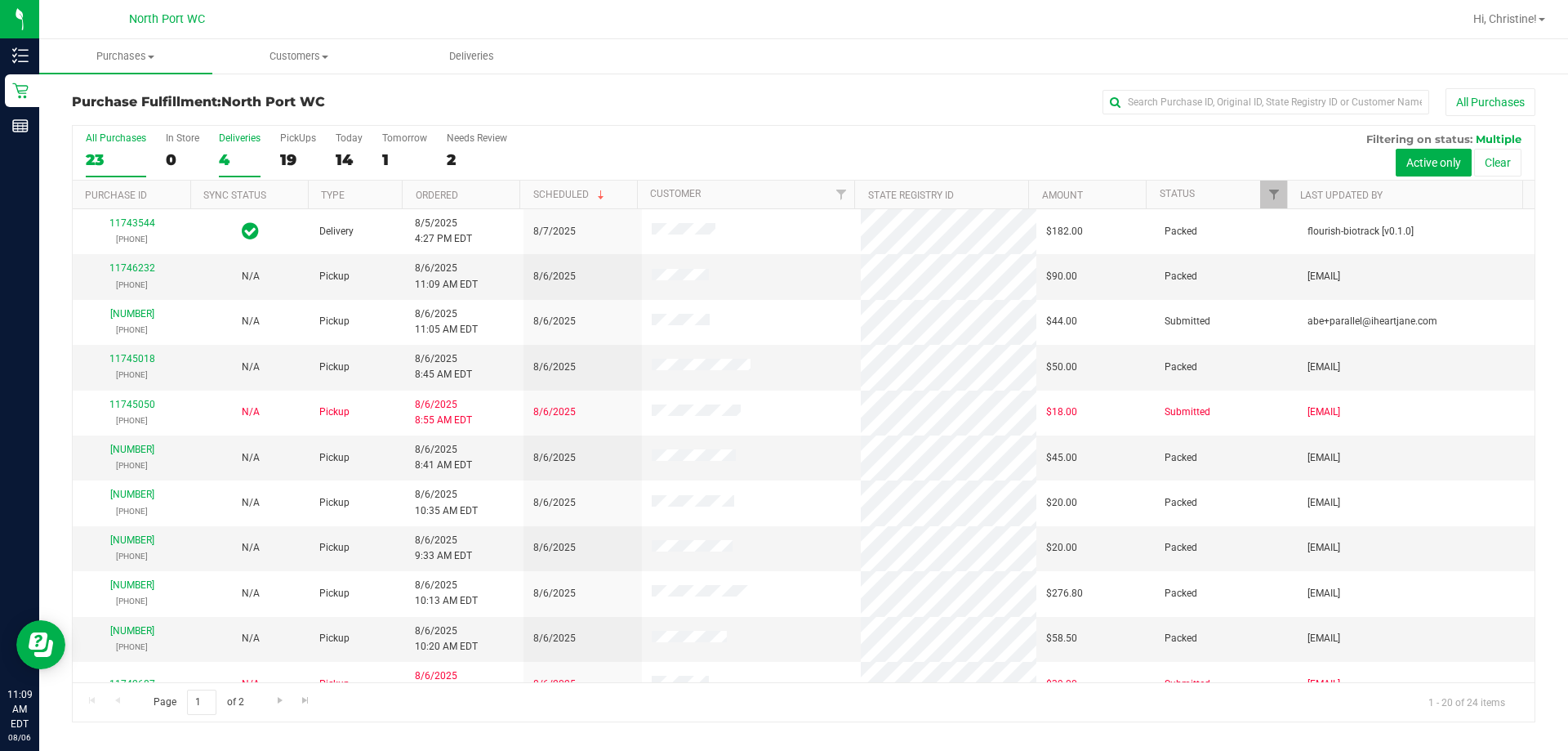 click on "4" at bounding box center (239, 159) 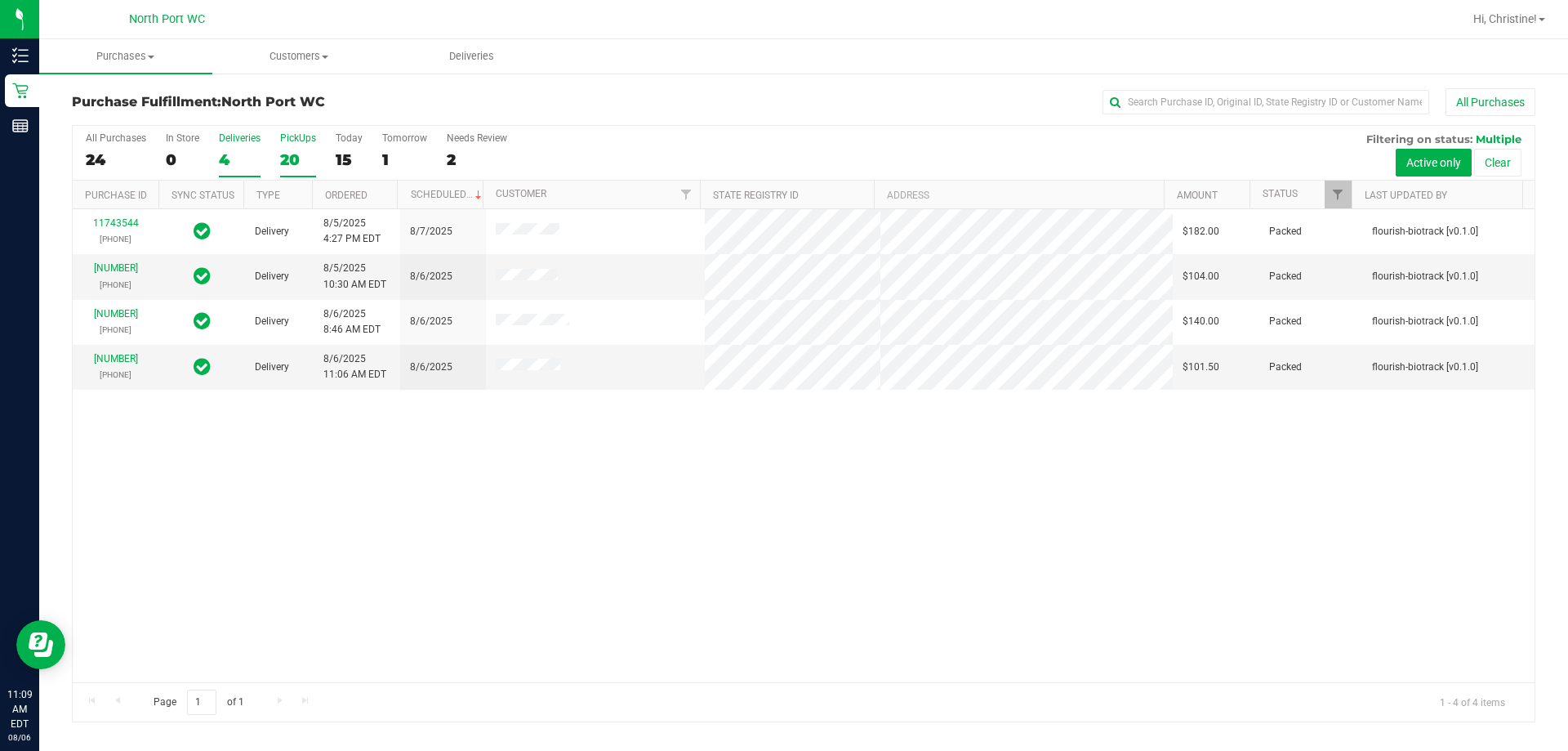 click on "20" at bounding box center [298, 159] 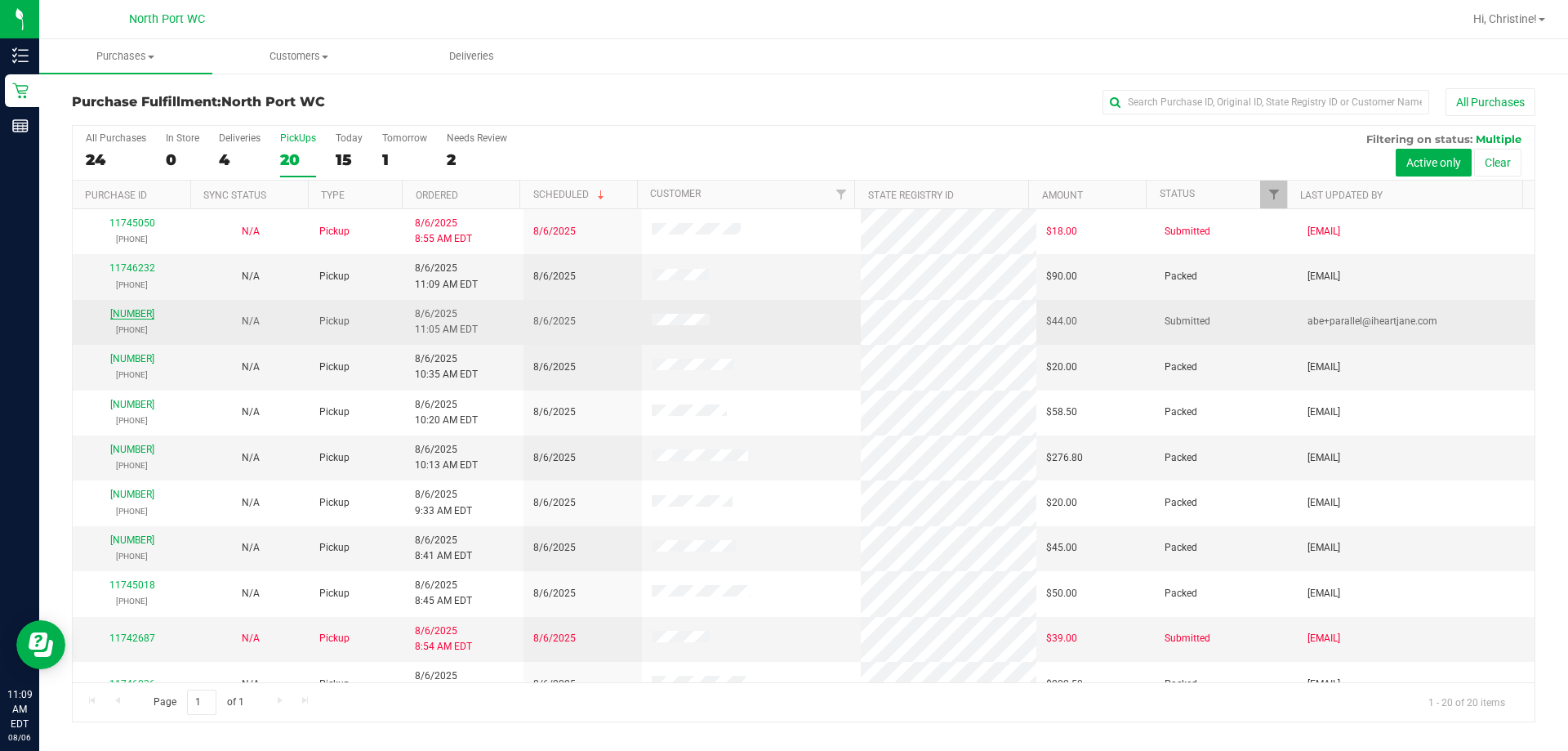 click on "[NUMBER]" at bounding box center [132, 314] 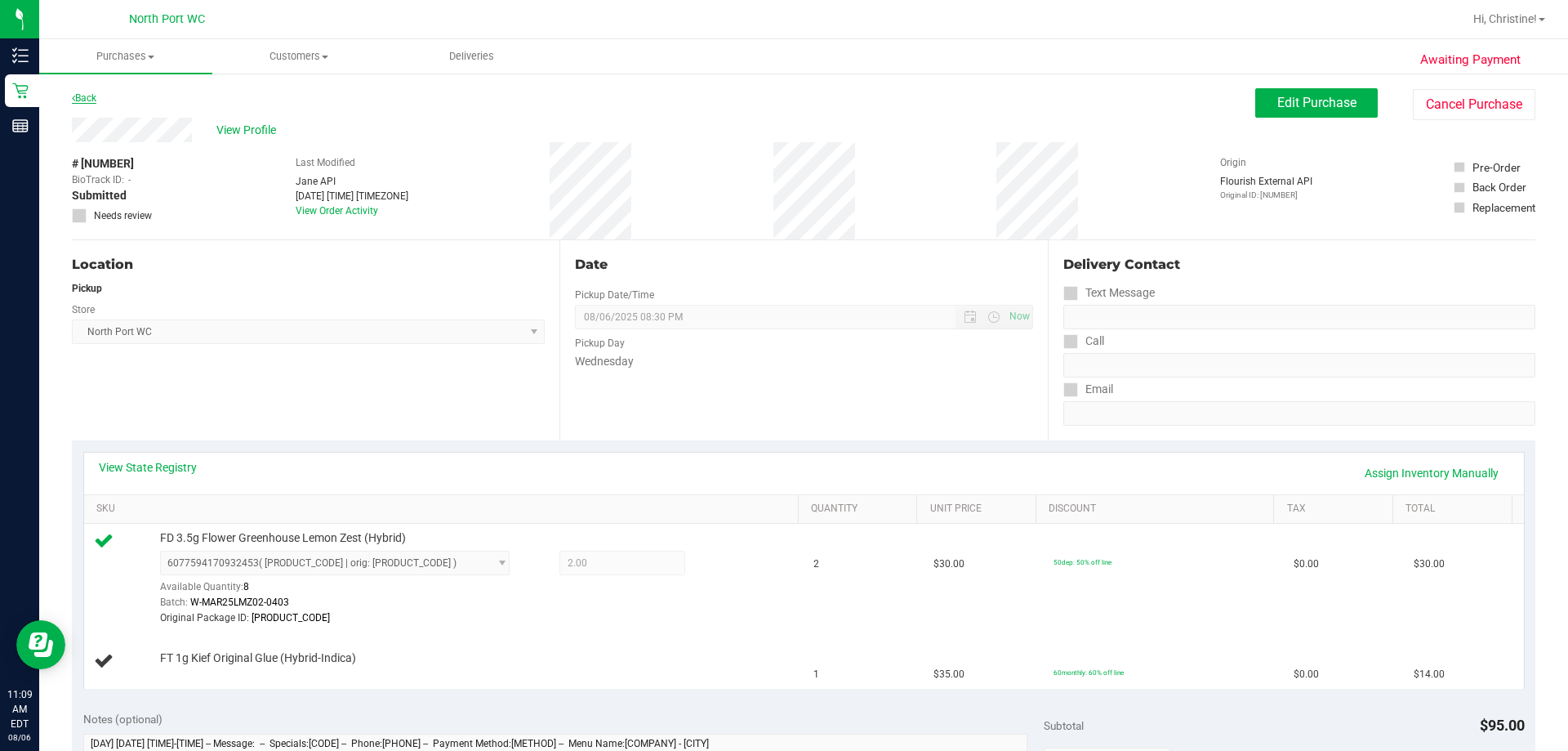 click on "Back" at bounding box center [84, 98] 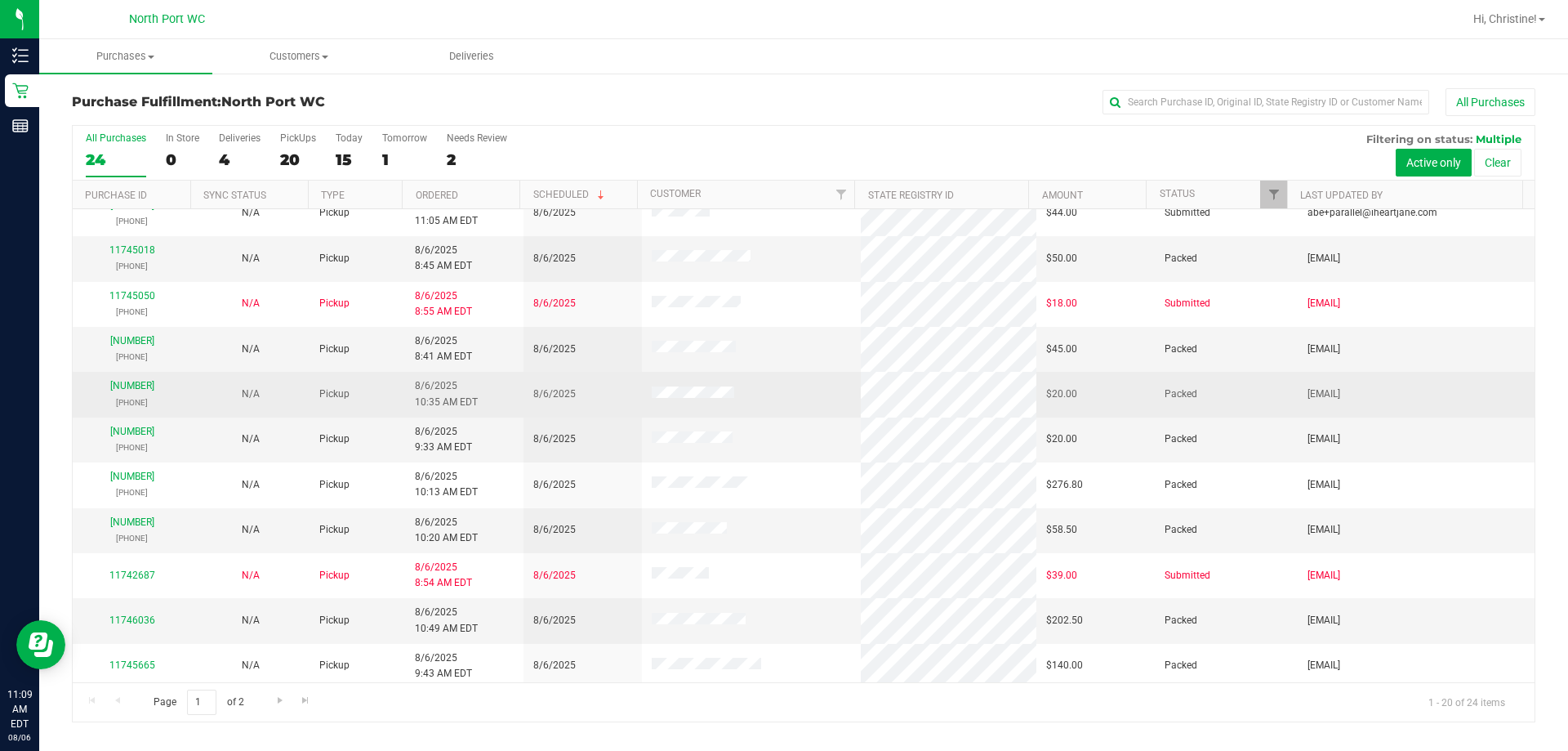 scroll, scrollTop: 82, scrollLeft: 0, axis: vertical 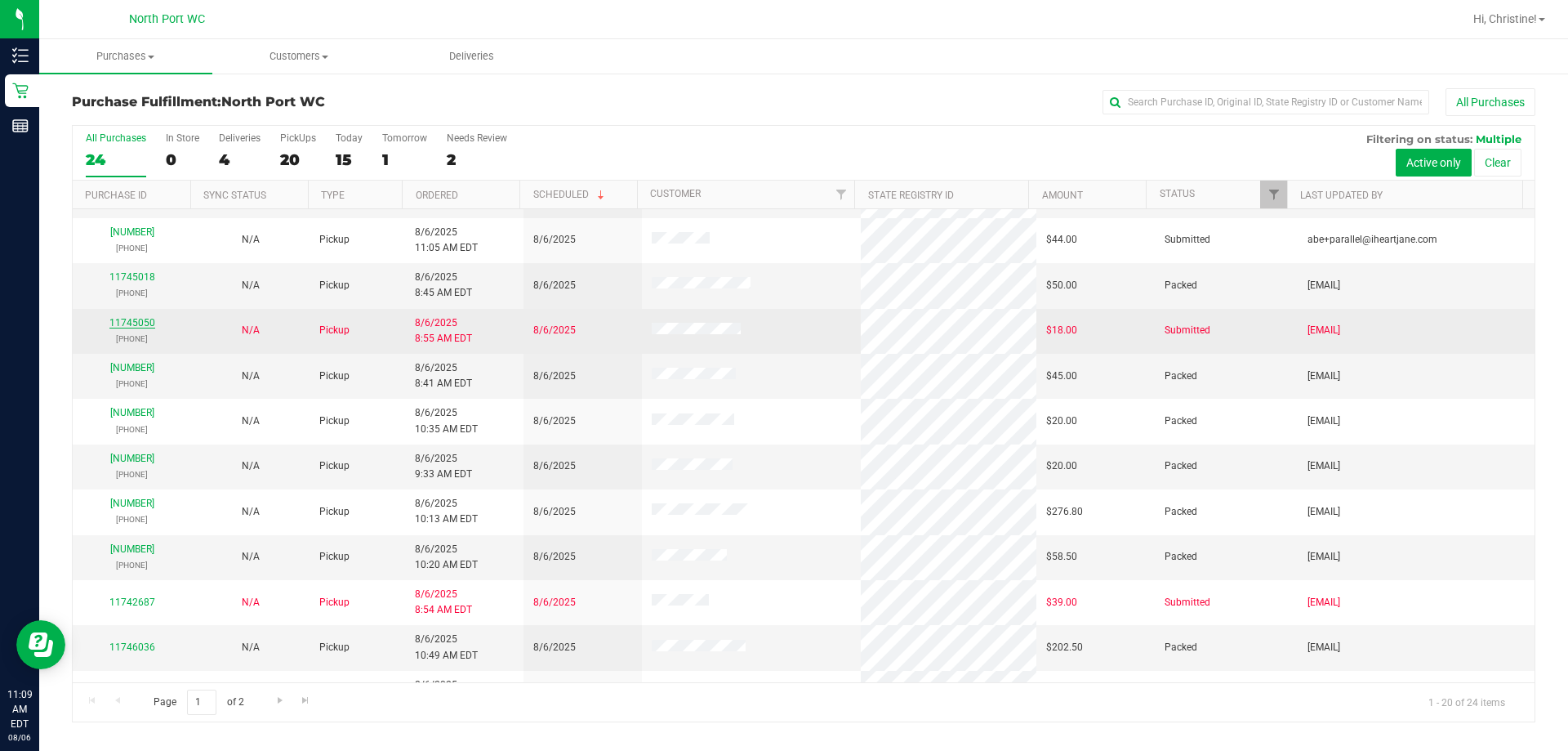 click on "11745050" at bounding box center (132, 323) 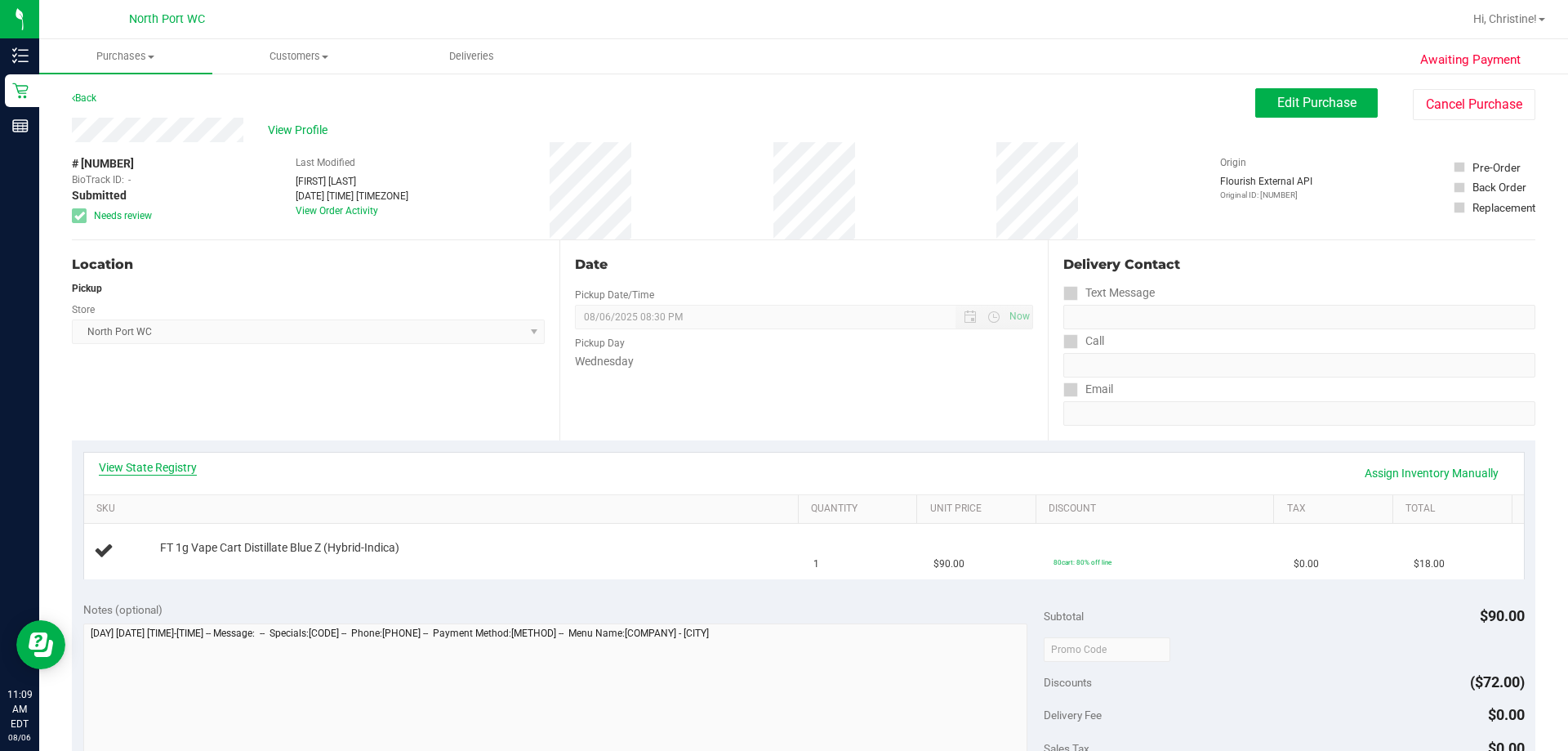 click on "View State Registry" at bounding box center [148, 467] 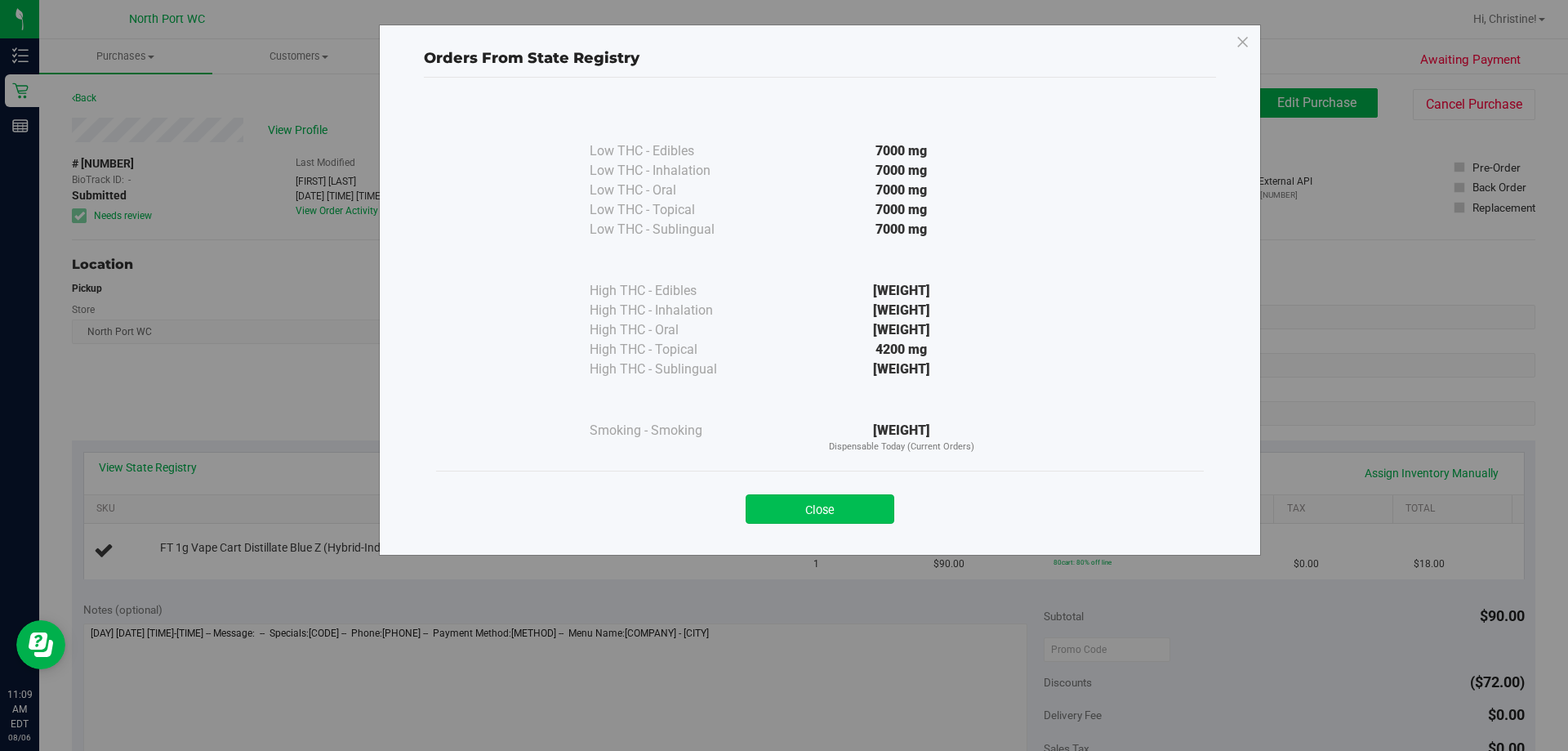 click on "Close" at bounding box center (820, 509) 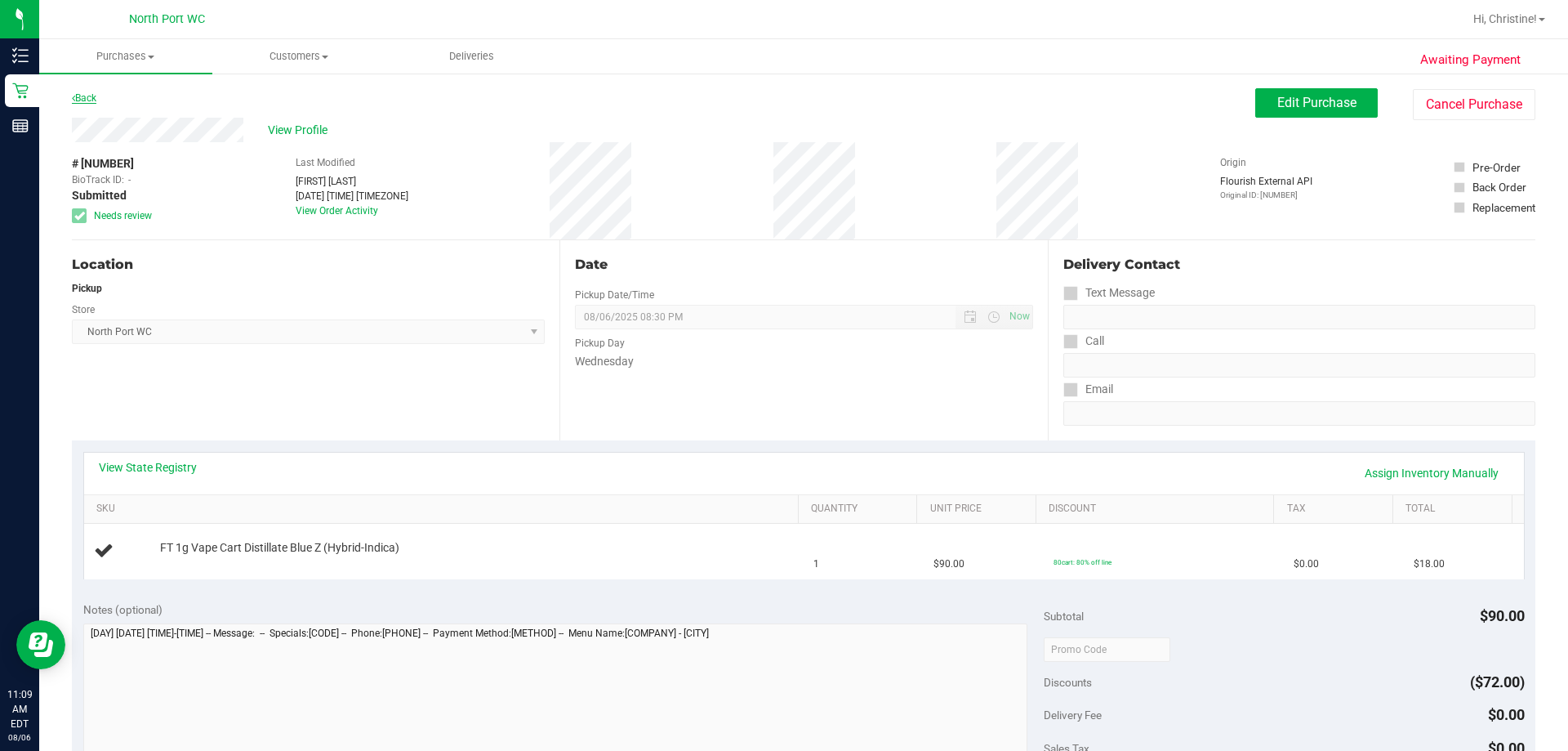 click on "Back" at bounding box center (84, 98) 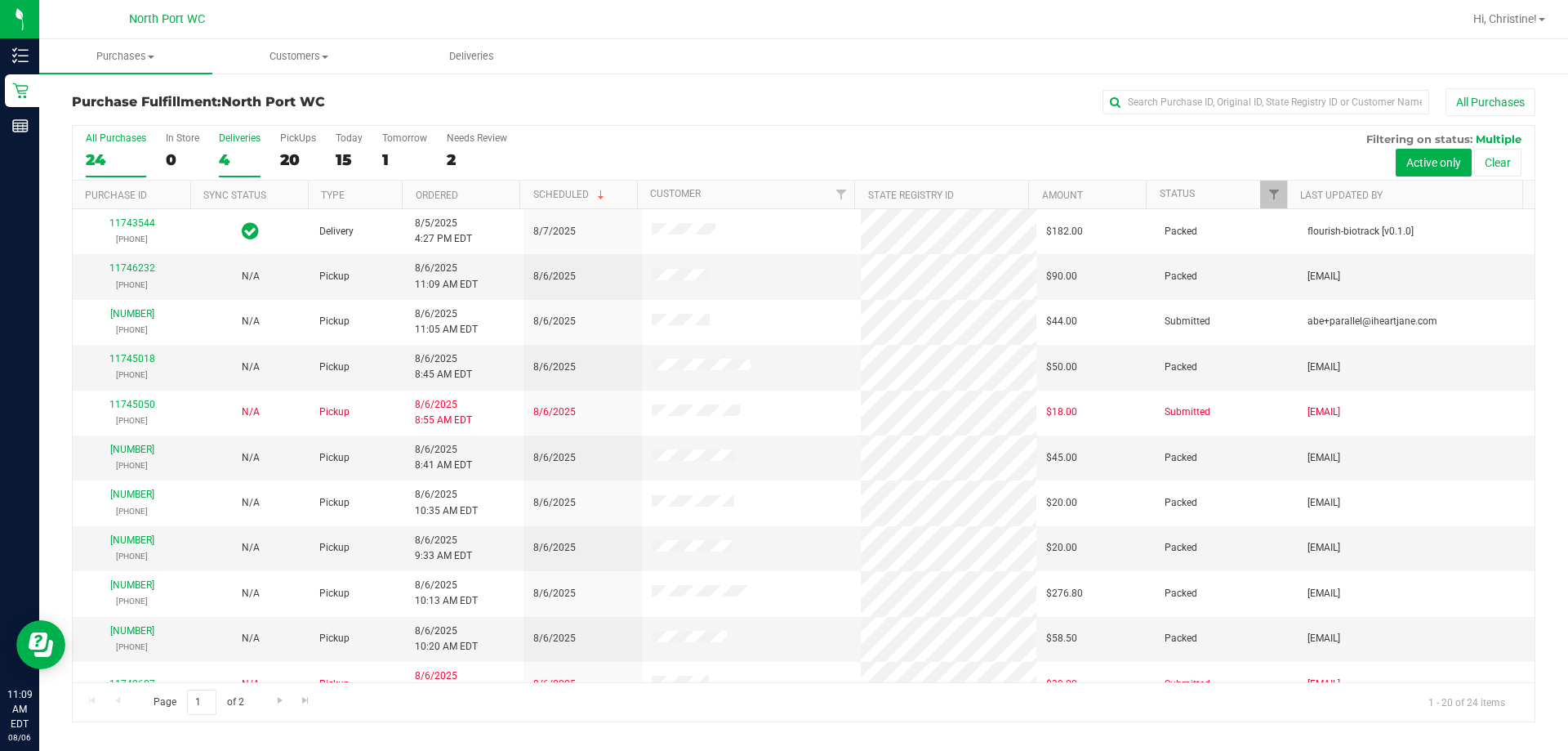 click on "4" at bounding box center [239, 159] 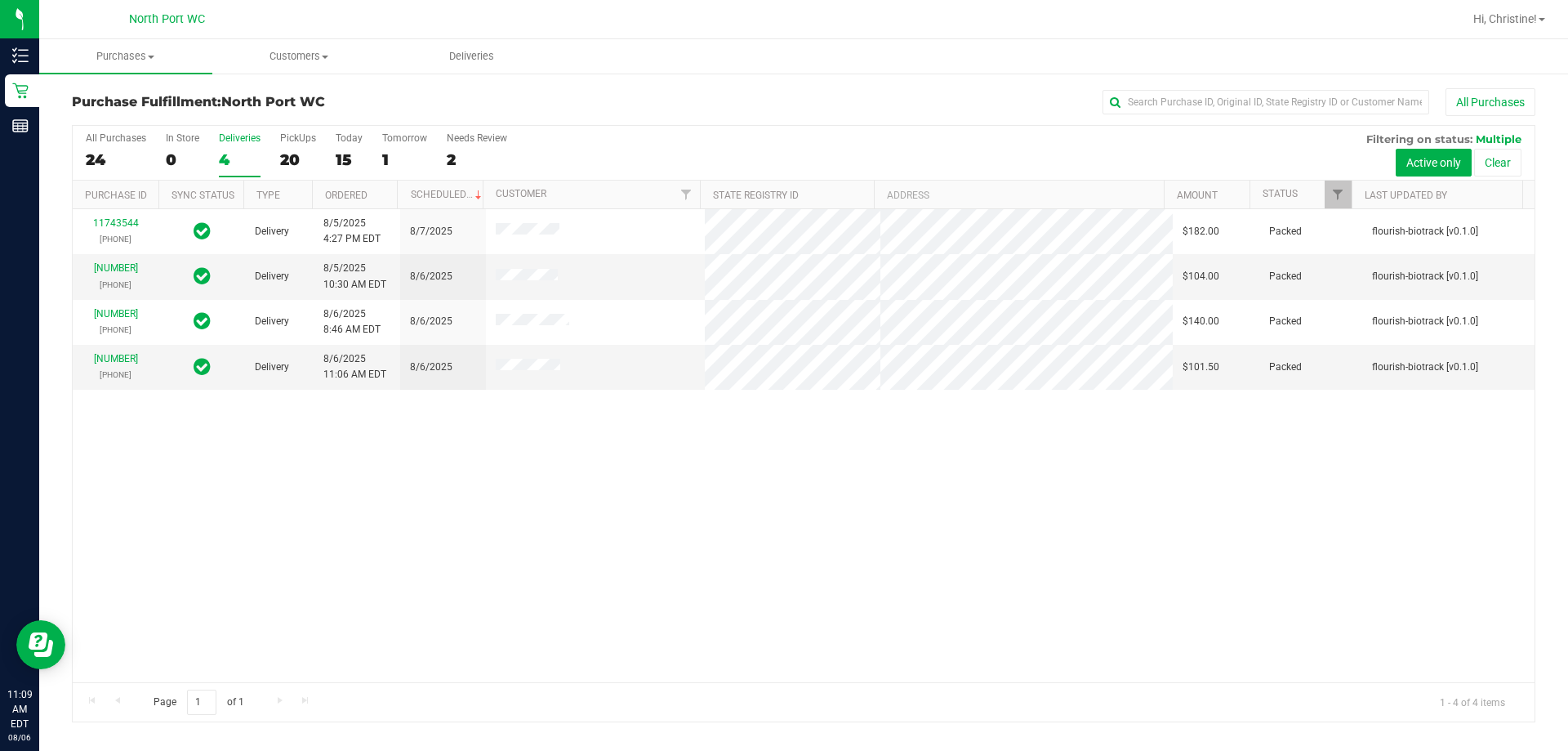 click on "Delivery [DATE] [TIME] [TIMEZONE] [DATE]
[PRICE]
Packed [COMPANY]
[NUMBER]
[PHONE]
Delivery [DATE] [TIME] [TIMEZONE] [DATE]
[PRICE]
Packed [COMPANY]
[NUMBER]
[PHONE]
Delivery [DATE] [TIME] [TIMEZONE] [DATE]
[PRICE]
Packed [COMPANY]
[NUMBER]" at bounding box center [804, 445] 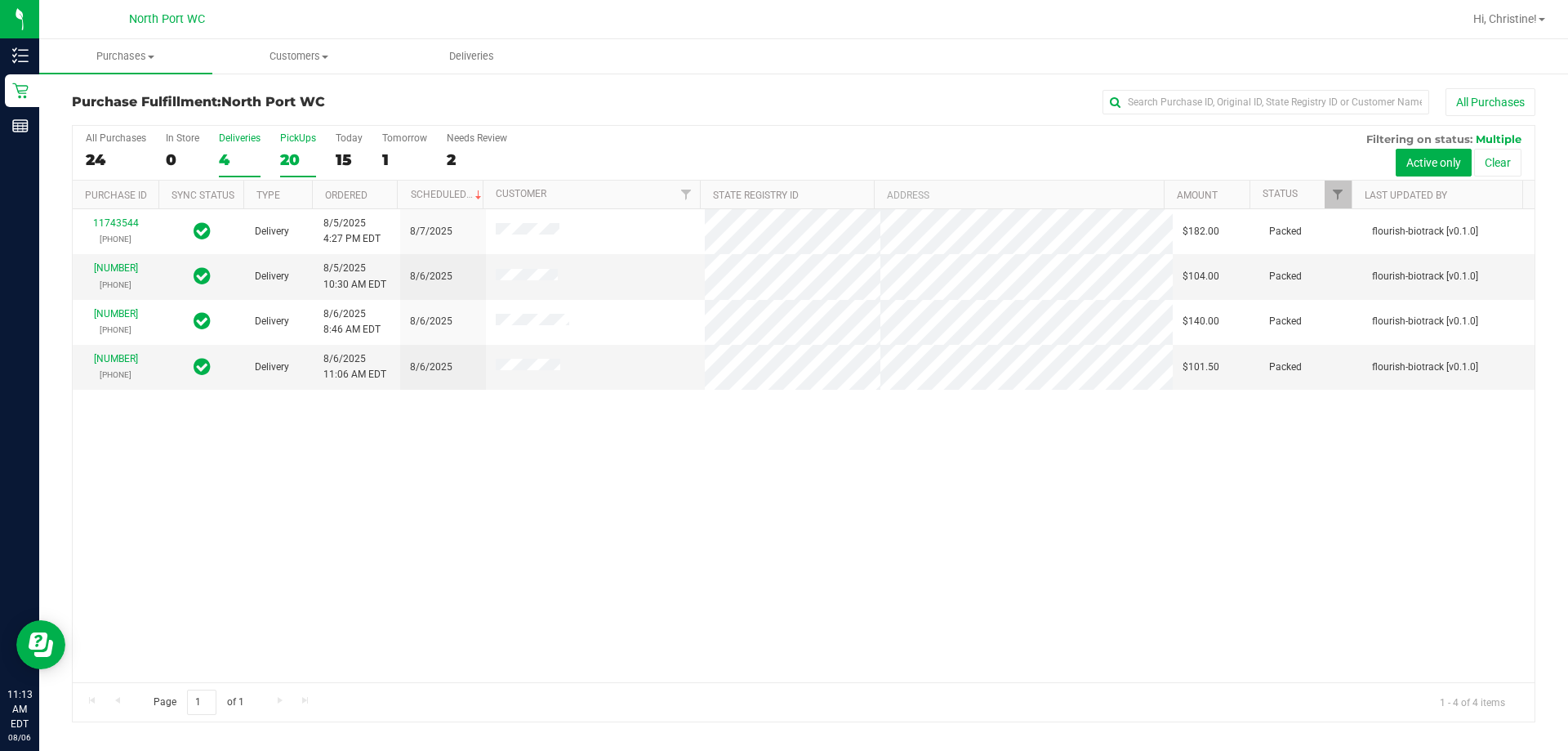 click on "PickUps" at bounding box center (298, 138) 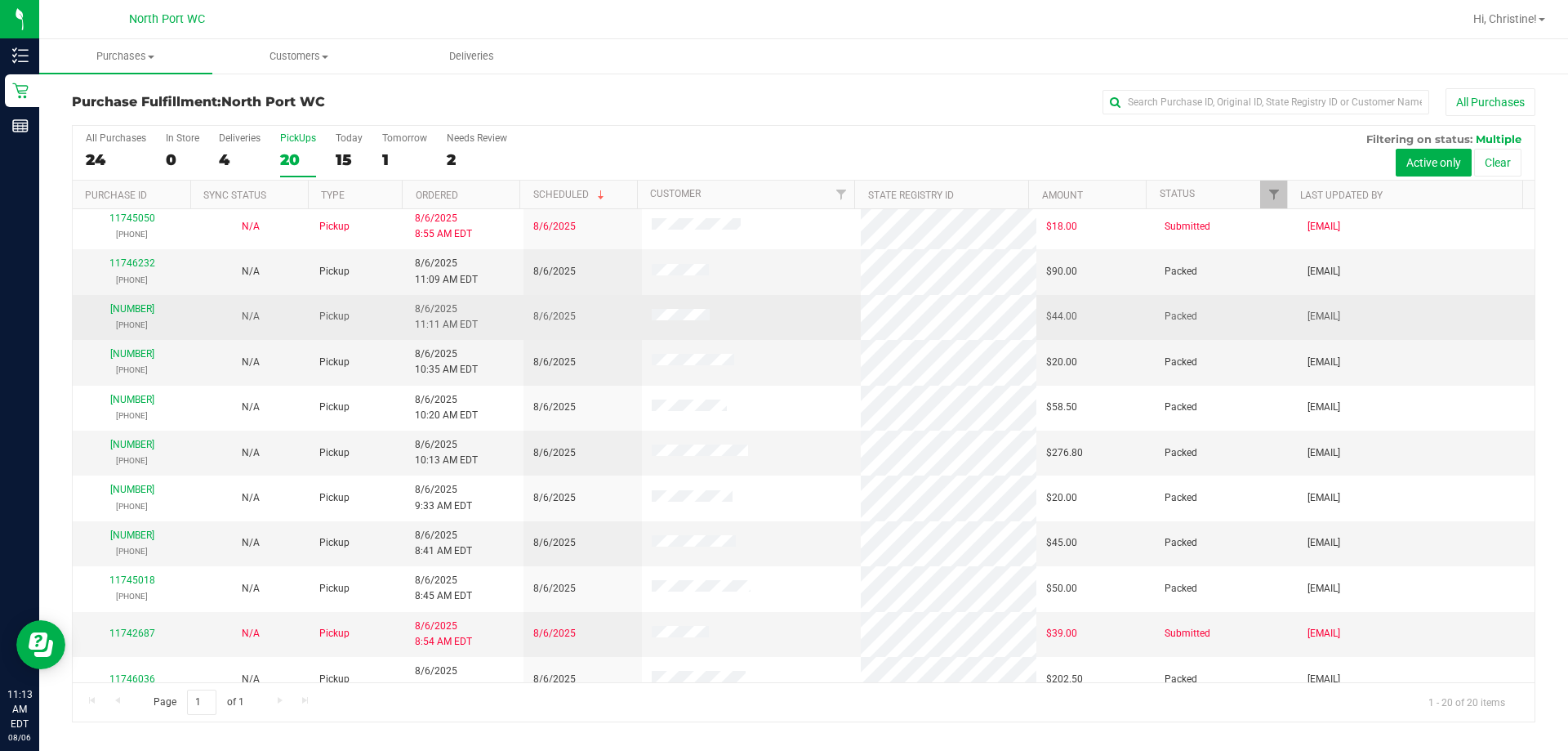 scroll, scrollTop: 0, scrollLeft: 0, axis: both 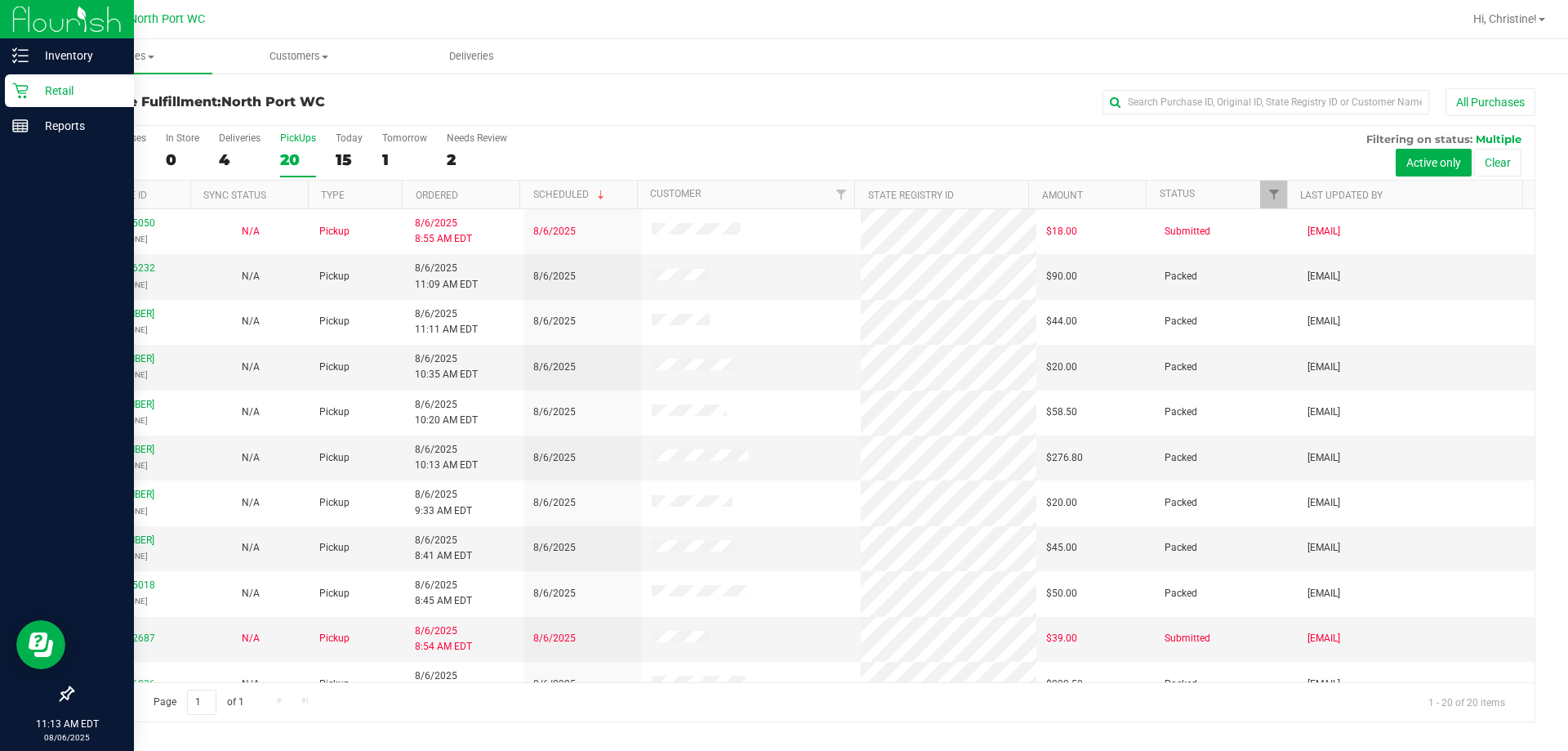 click on "Retail" at bounding box center (78, 91) 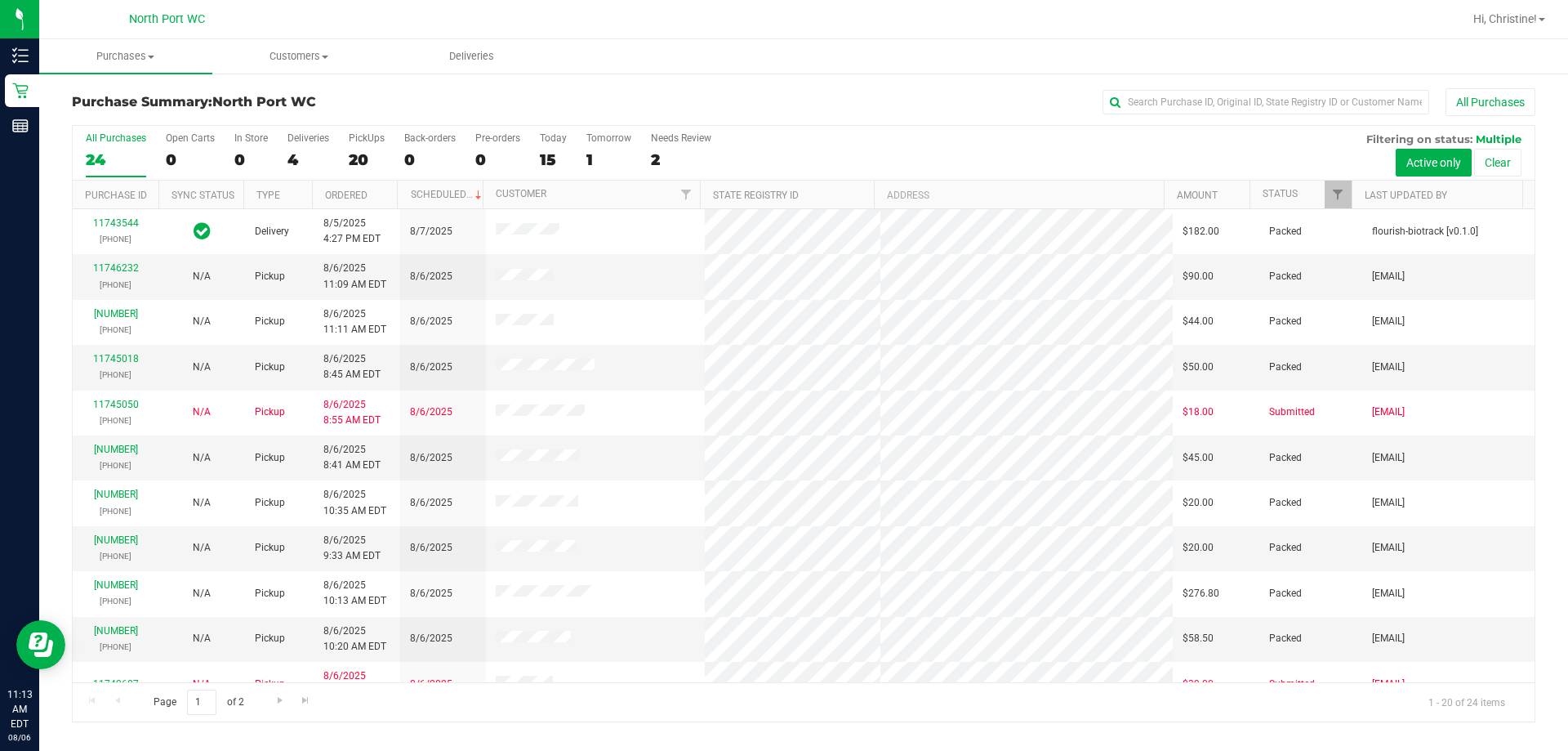click on "PickUps" at bounding box center [367, 138] 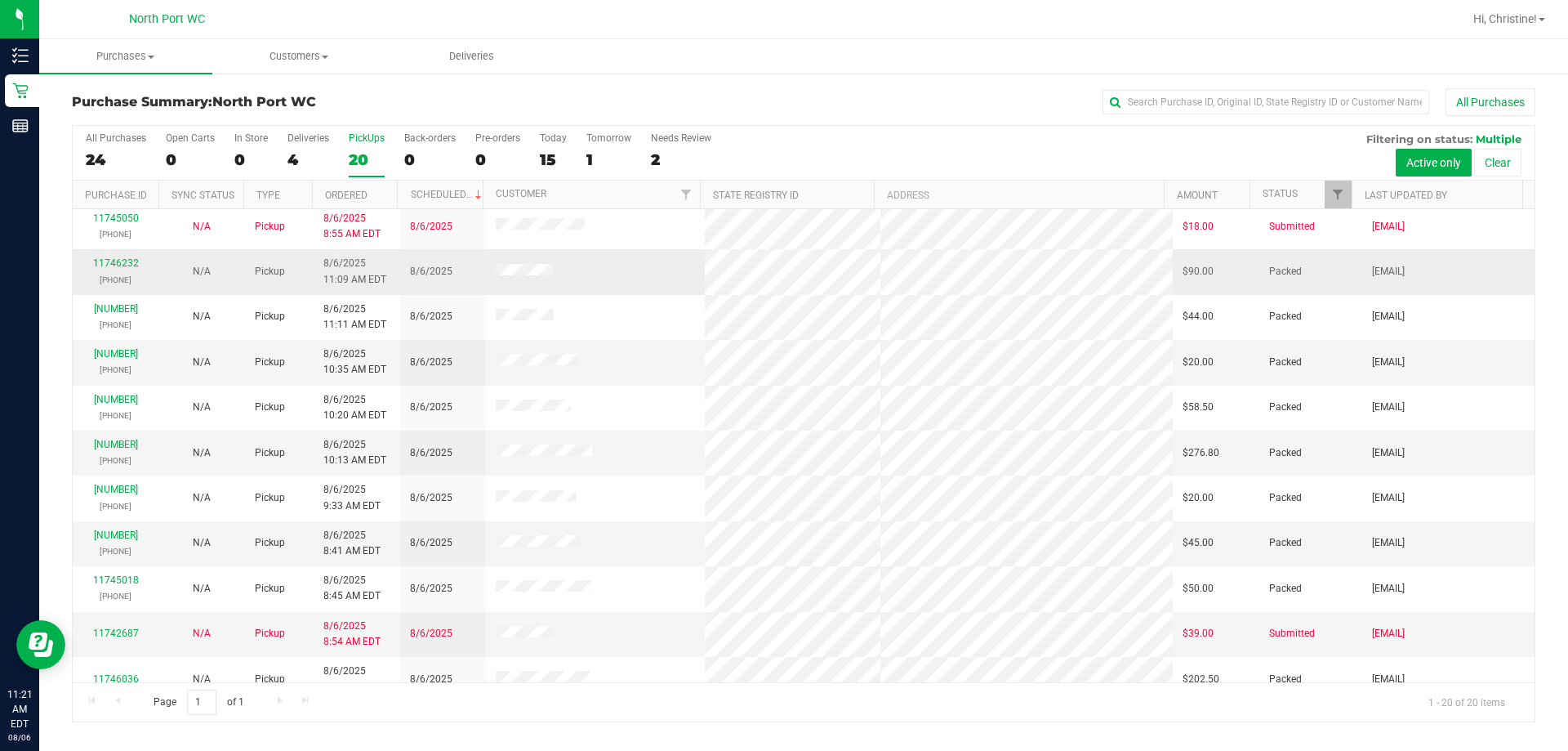 scroll, scrollTop: 0, scrollLeft: 0, axis: both 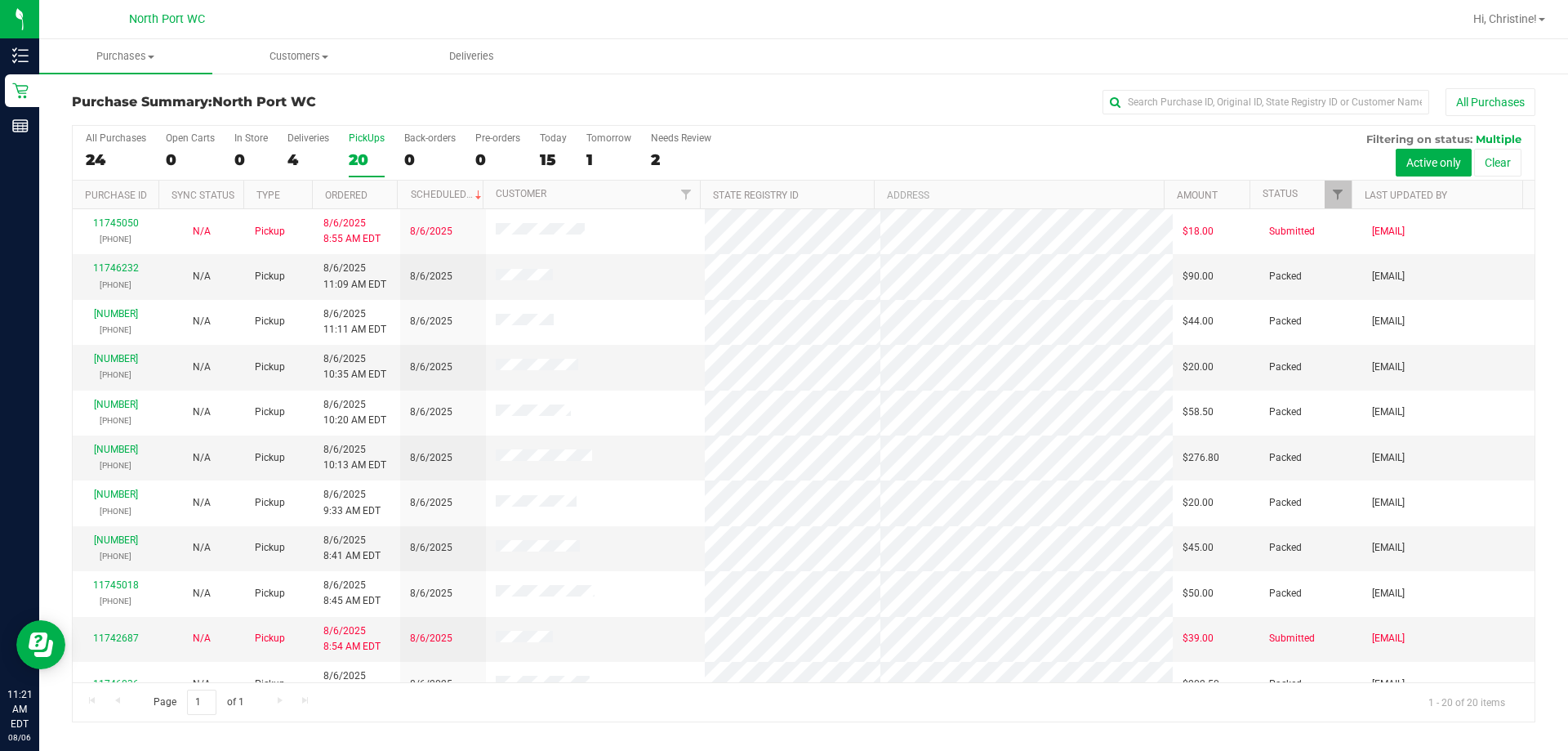 click on "All Purchases" at bounding box center (1047, 102) 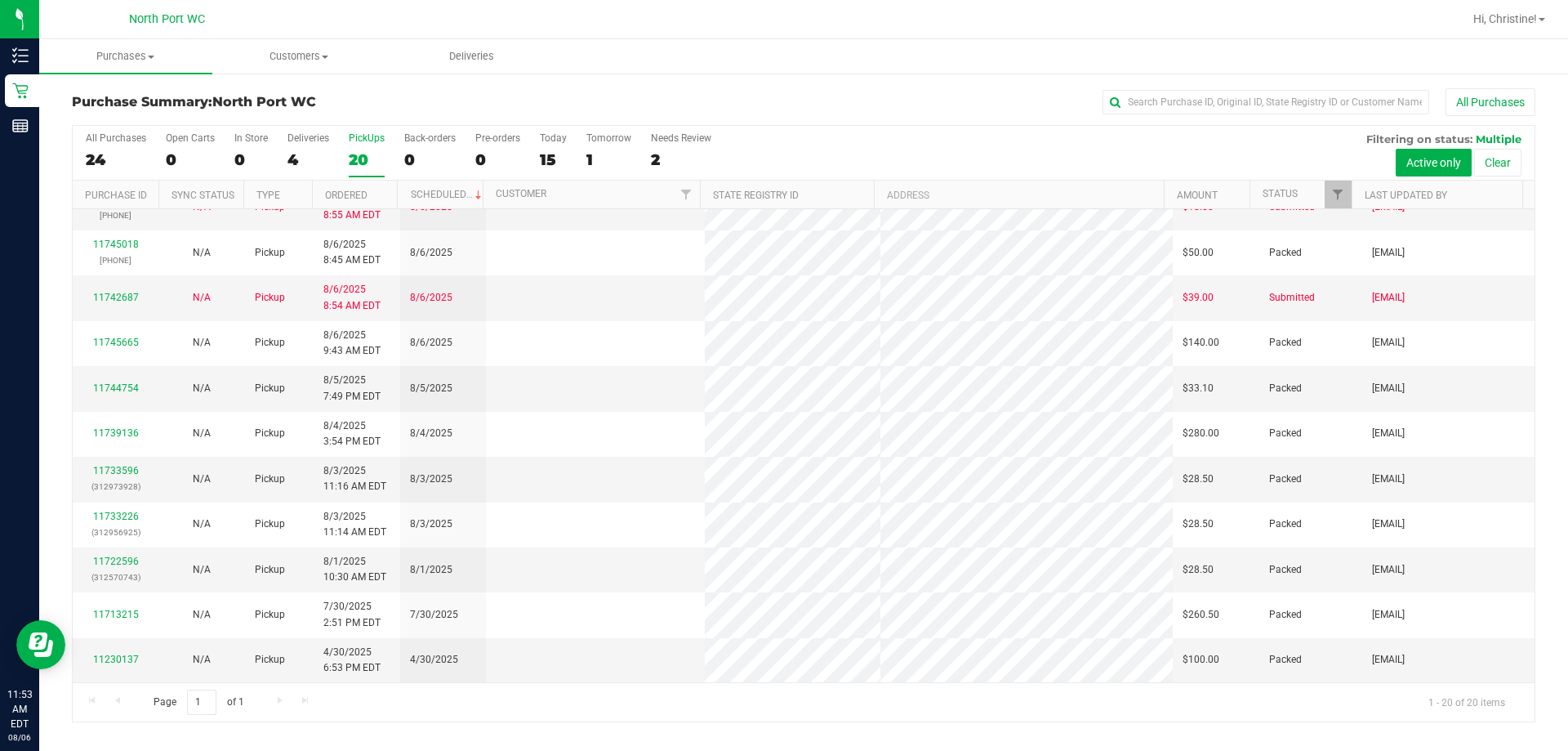 scroll, scrollTop: 0, scrollLeft: 0, axis: both 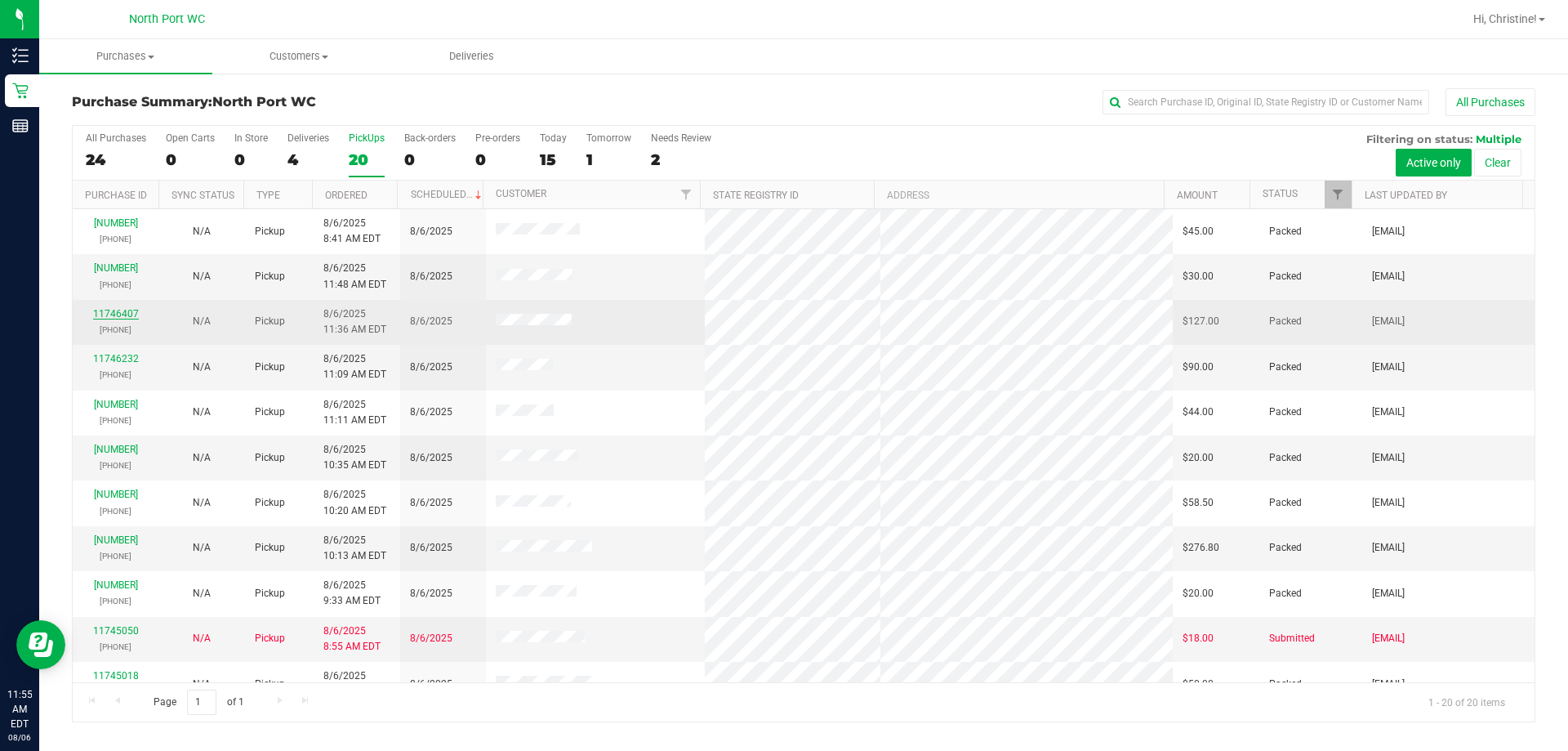 click on "11746407" at bounding box center (116, 314) 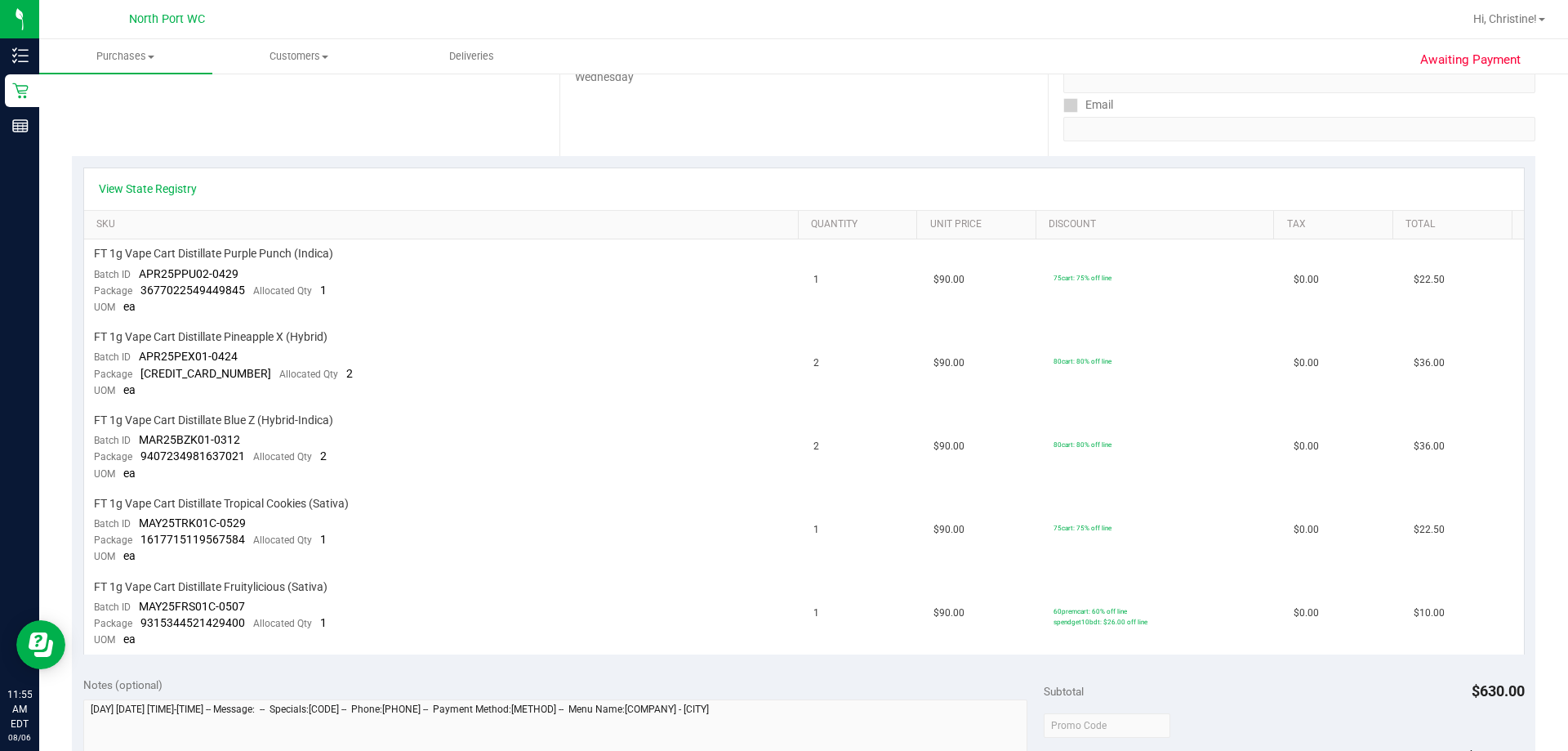 scroll, scrollTop: 511, scrollLeft: 0, axis: vertical 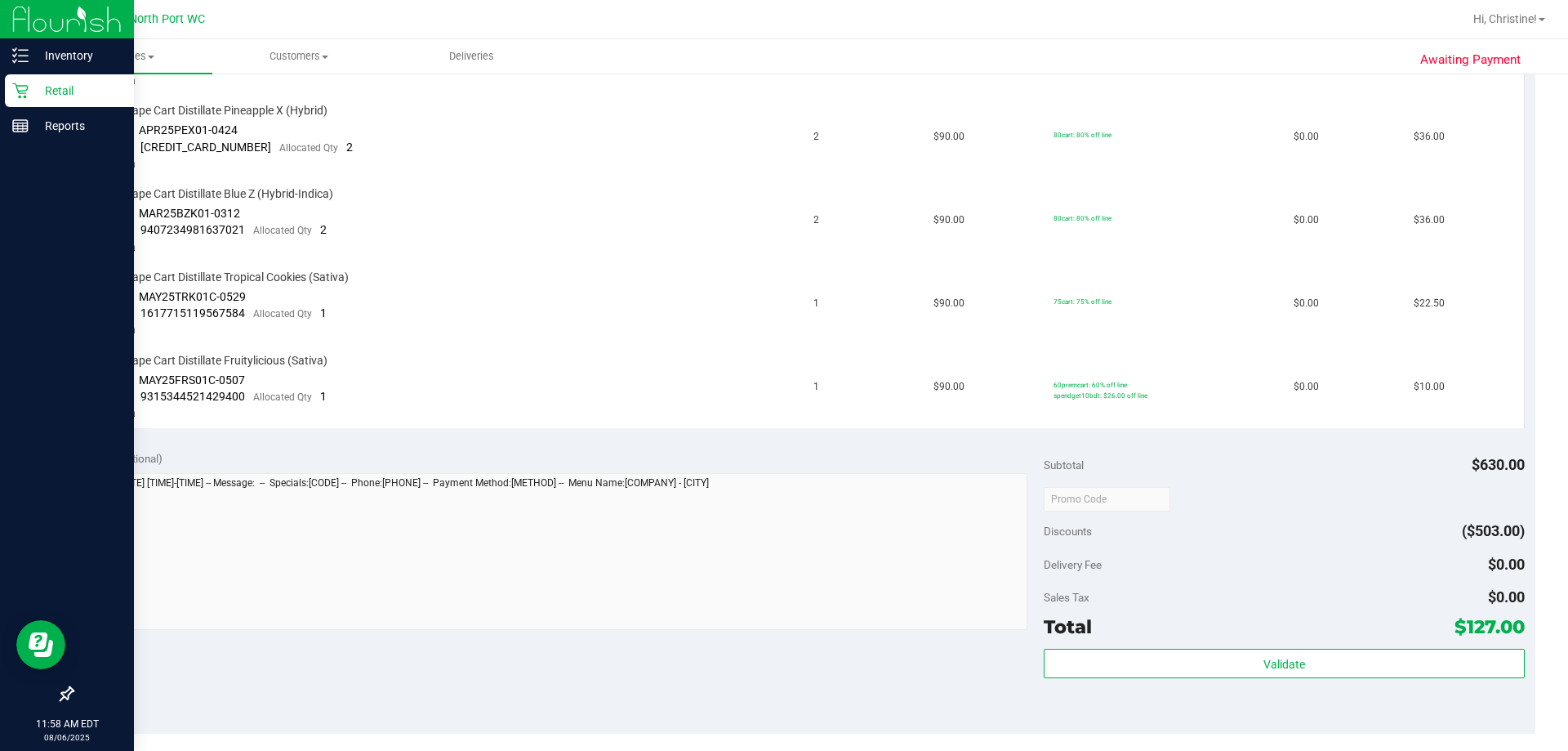 click on "Retail" at bounding box center [69, 91] 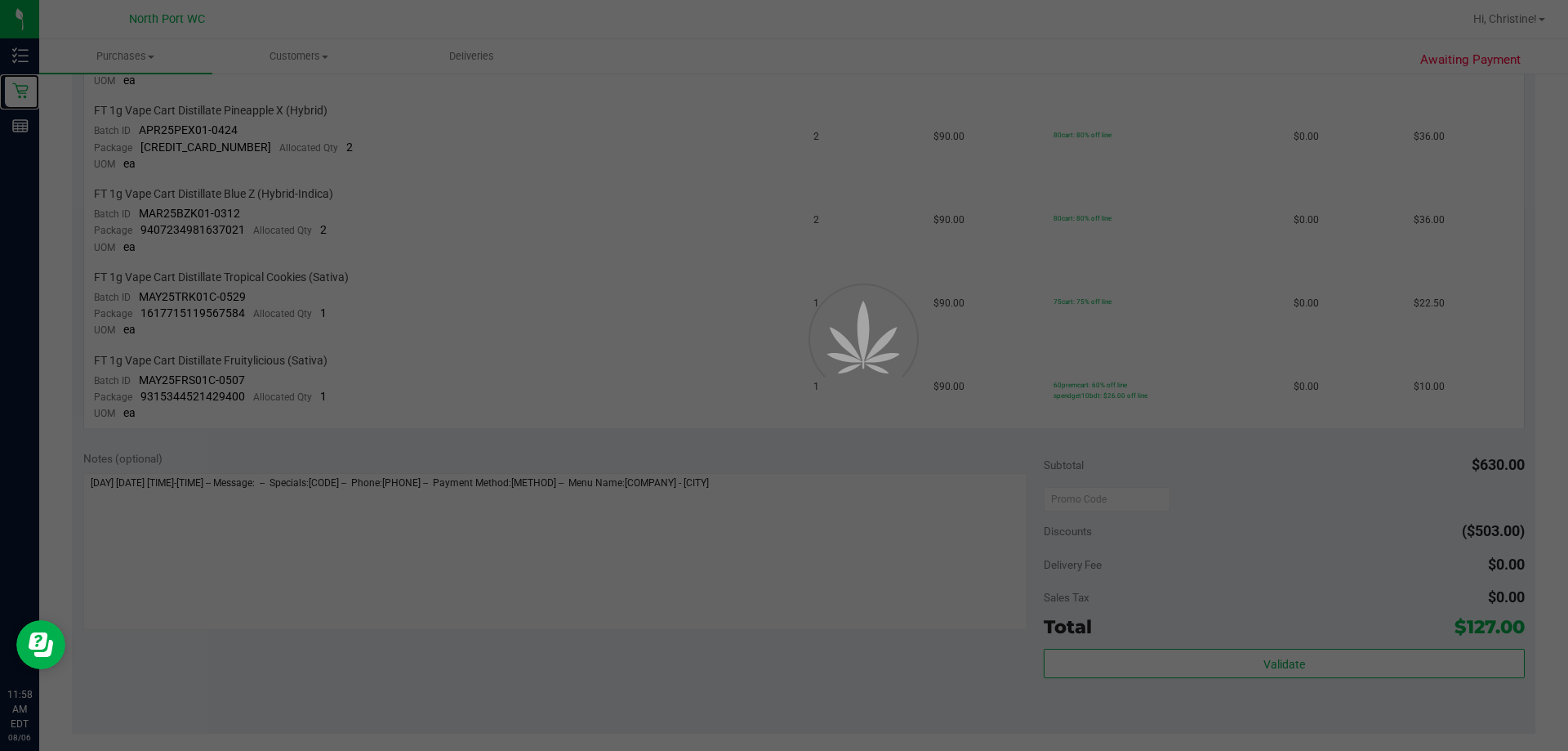 scroll, scrollTop: 0, scrollLeft: 0, axis: both 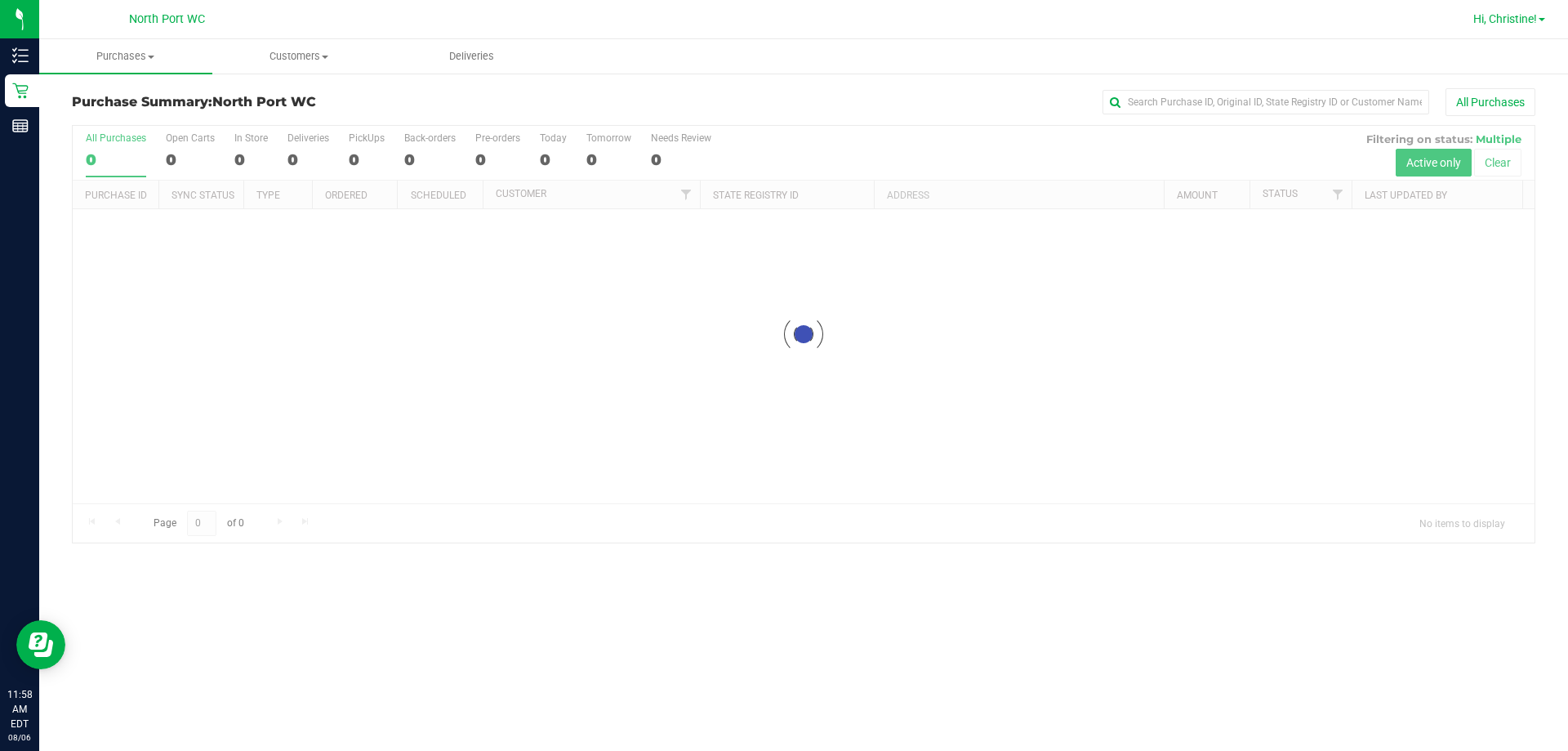click on "Hi, Christine!" at bounding box center (1505, 19) 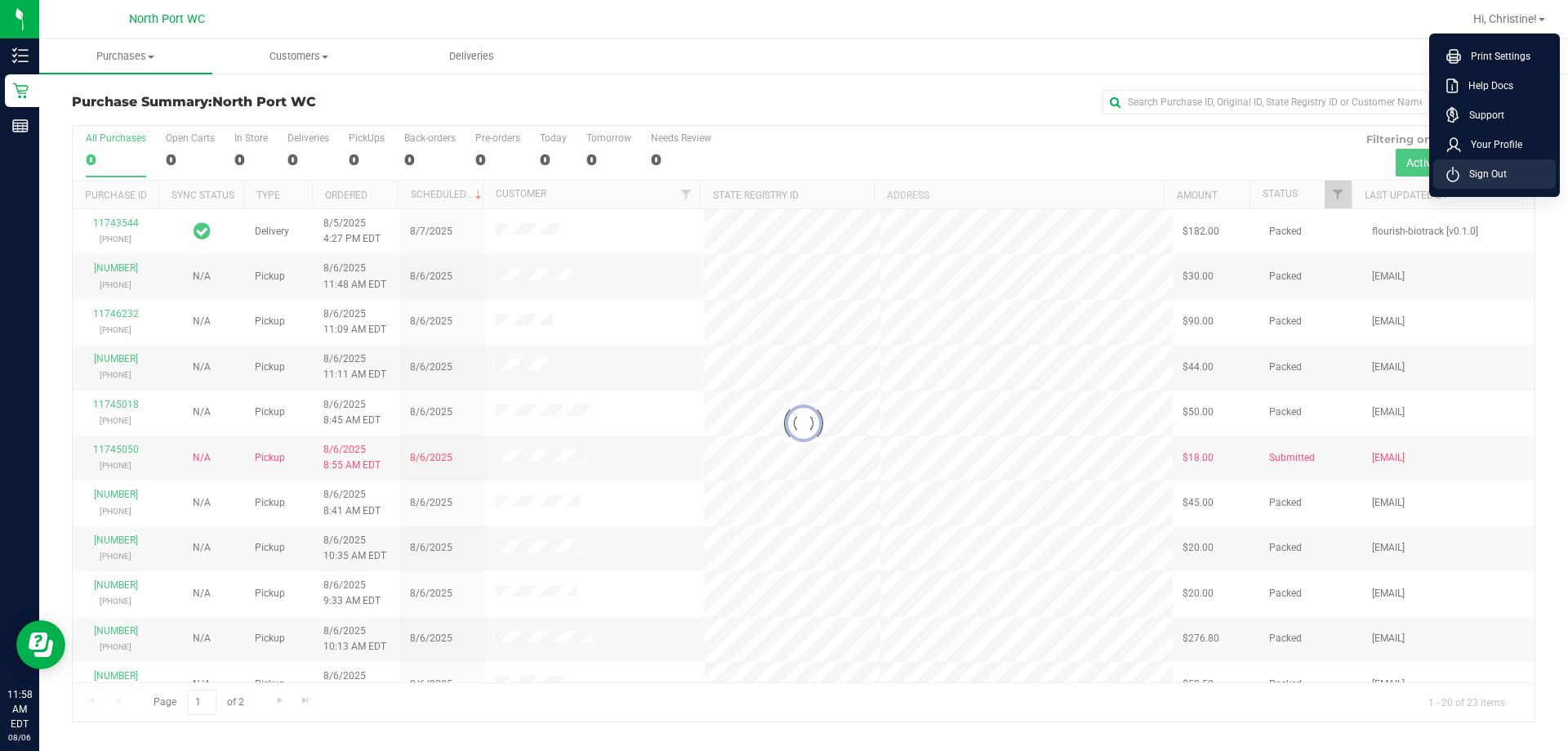 click on "Sign Out" at bounding box center (1483, 174) 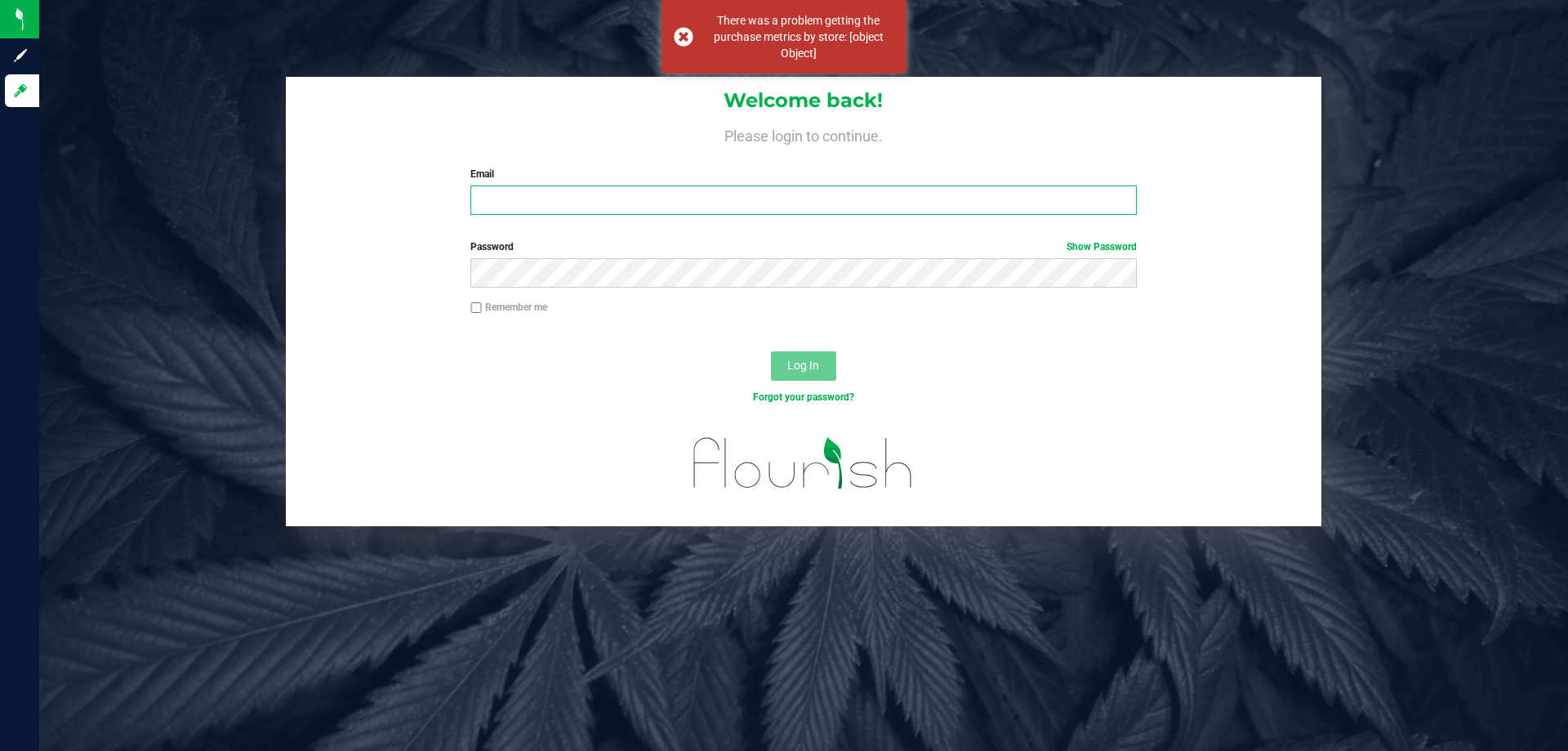 click on "Email" at bounding box center [803, 200] 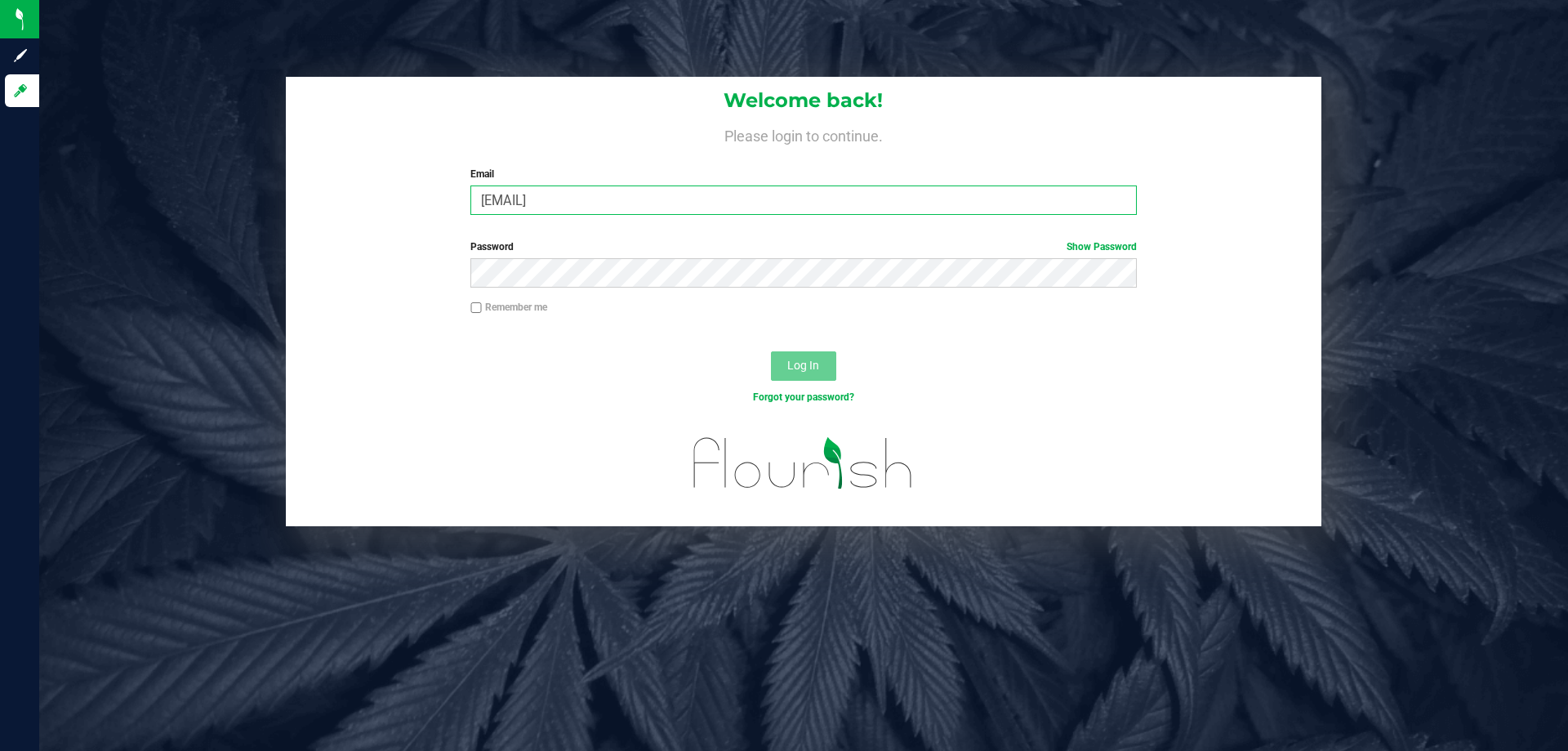 type on "[EMAIL]" 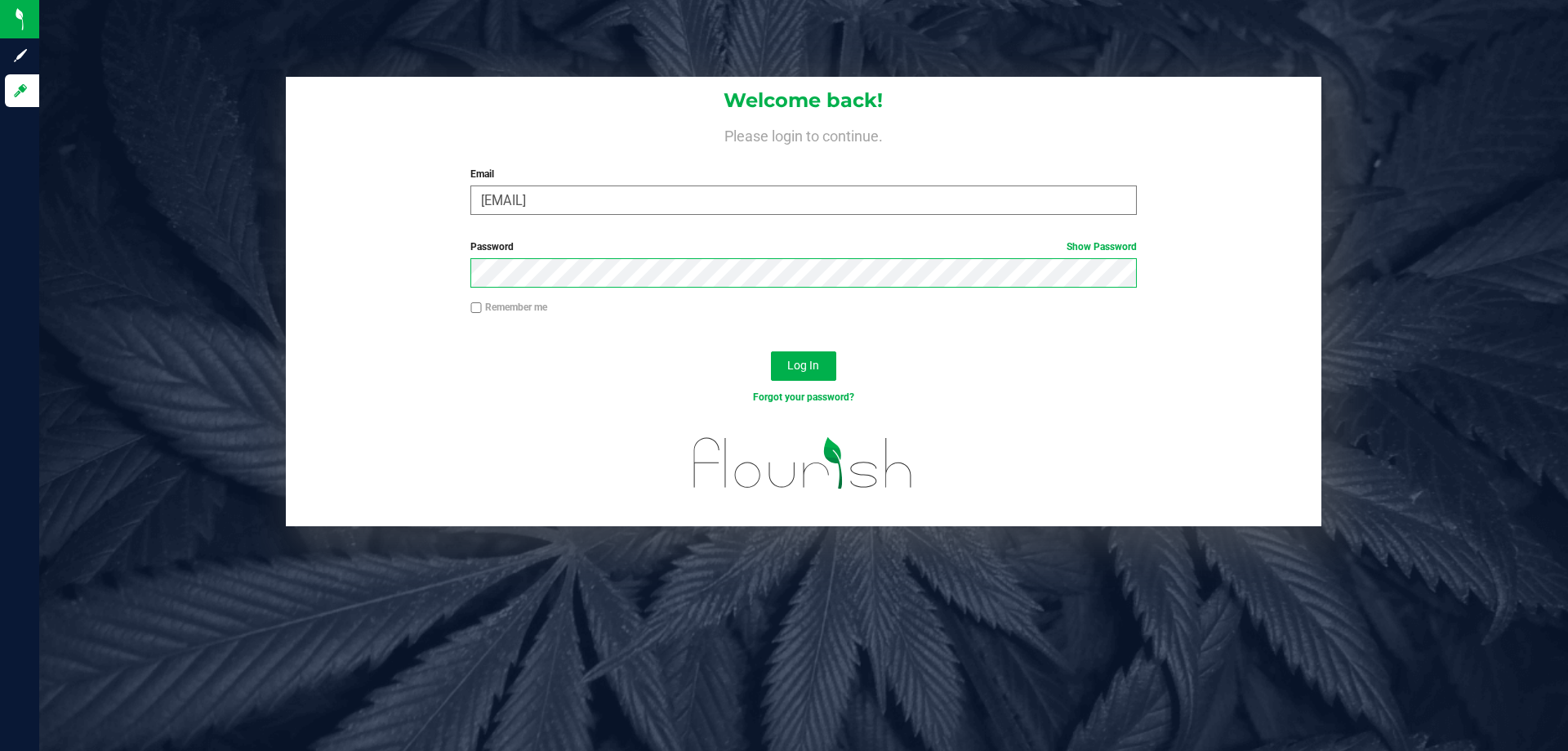 click on "Log In" at bounding box center [804, 366] 